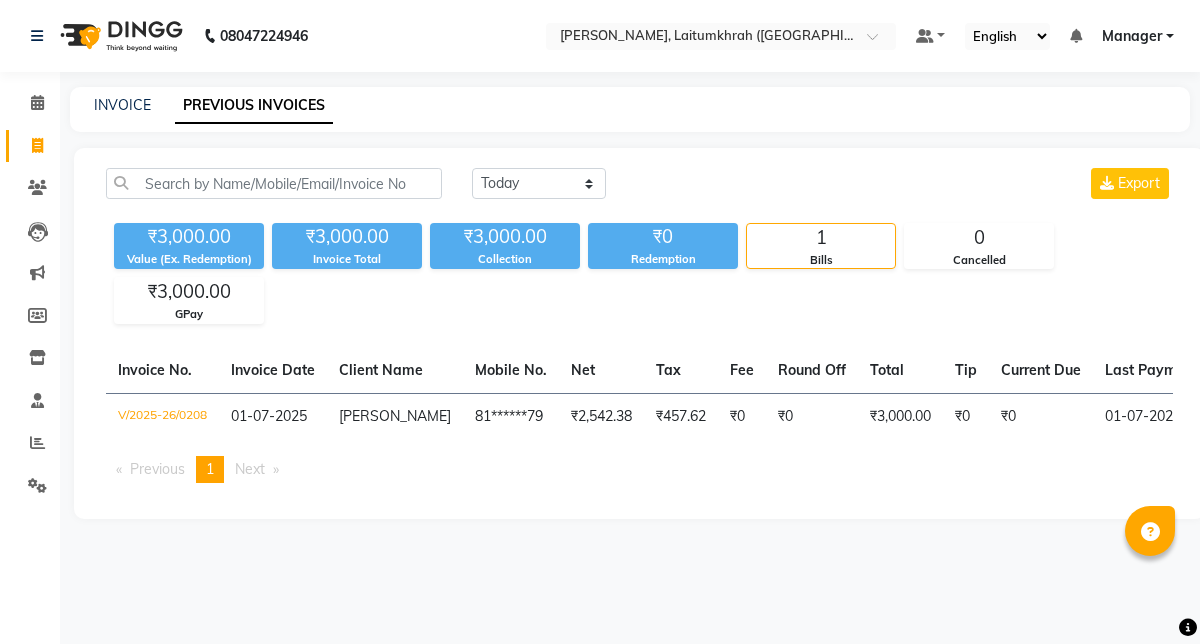 scroll, scrollTop: 0, scrollLeft: 0, axis: both 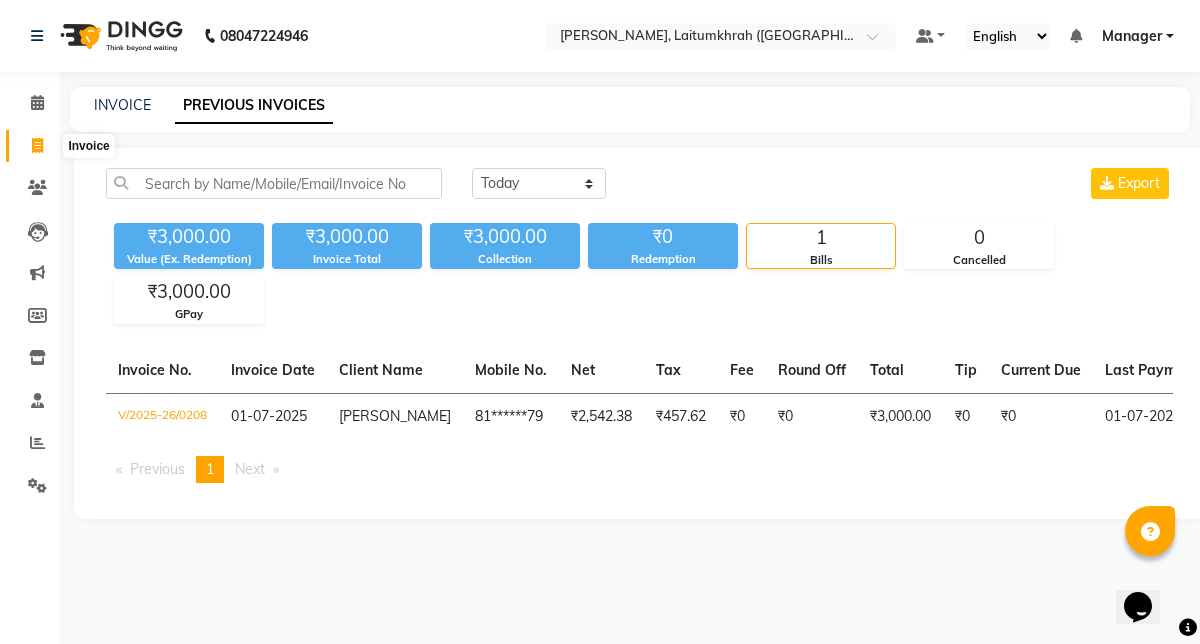 click 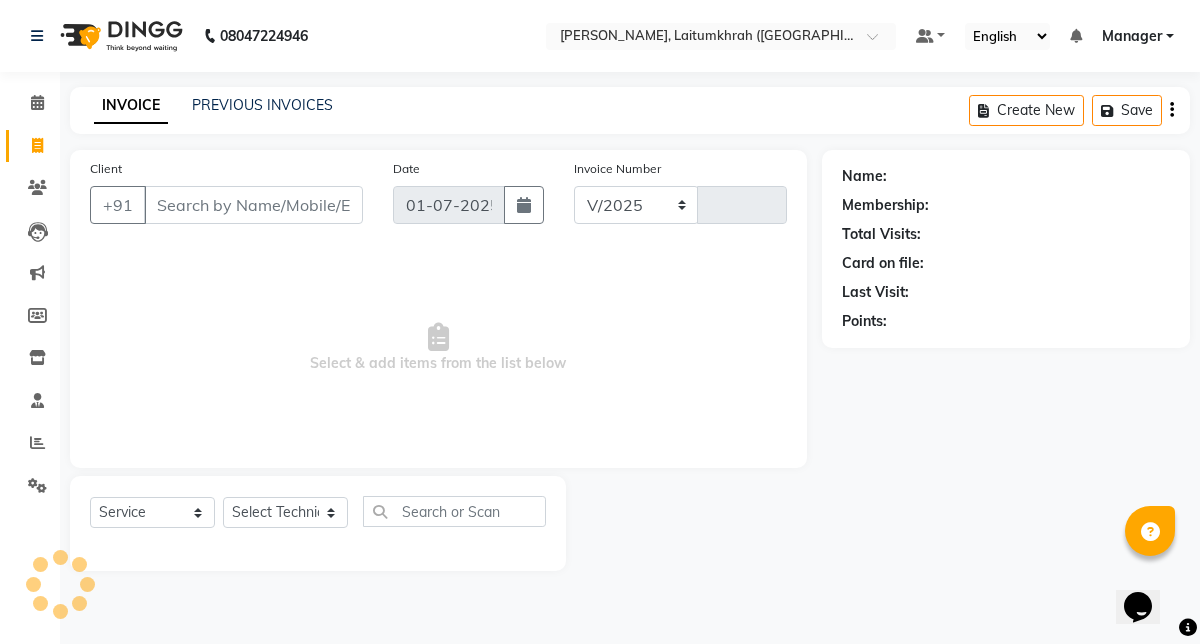 select on "3812" 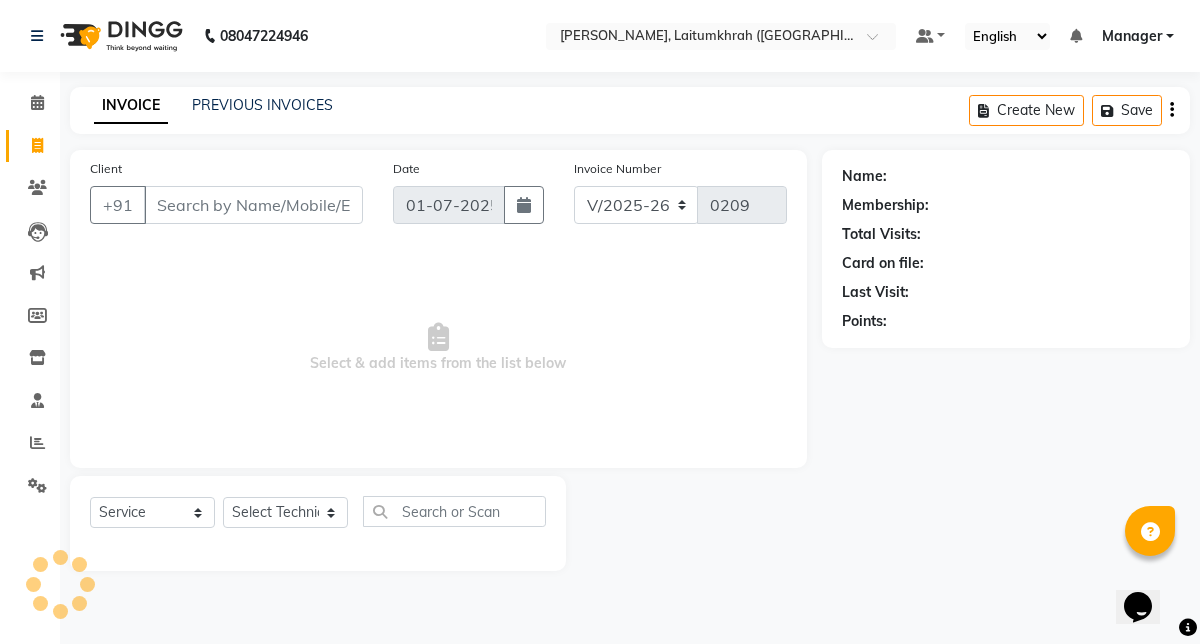 click on "Client" at bounding box center [253, 205] 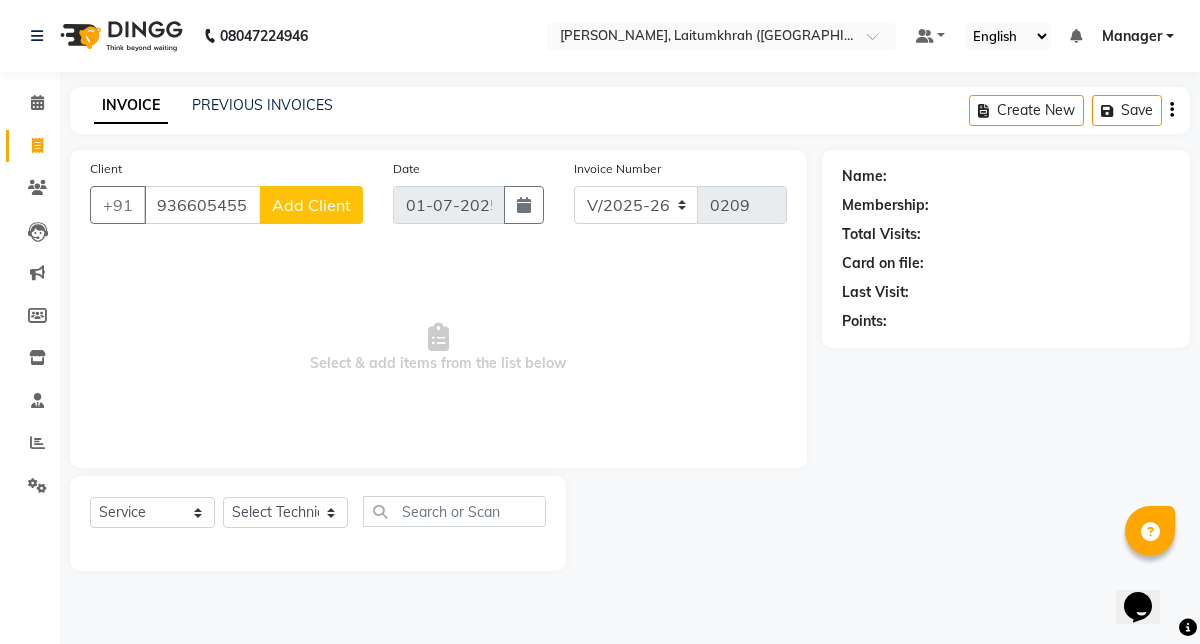 type on "9366054558" 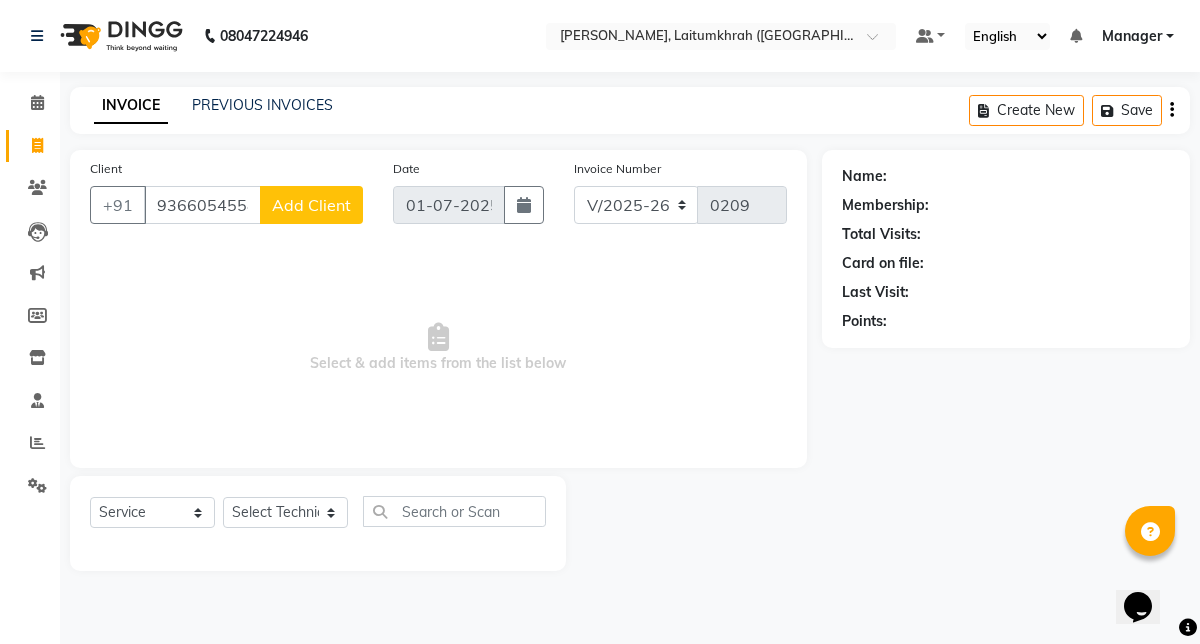 click on "Add Client" 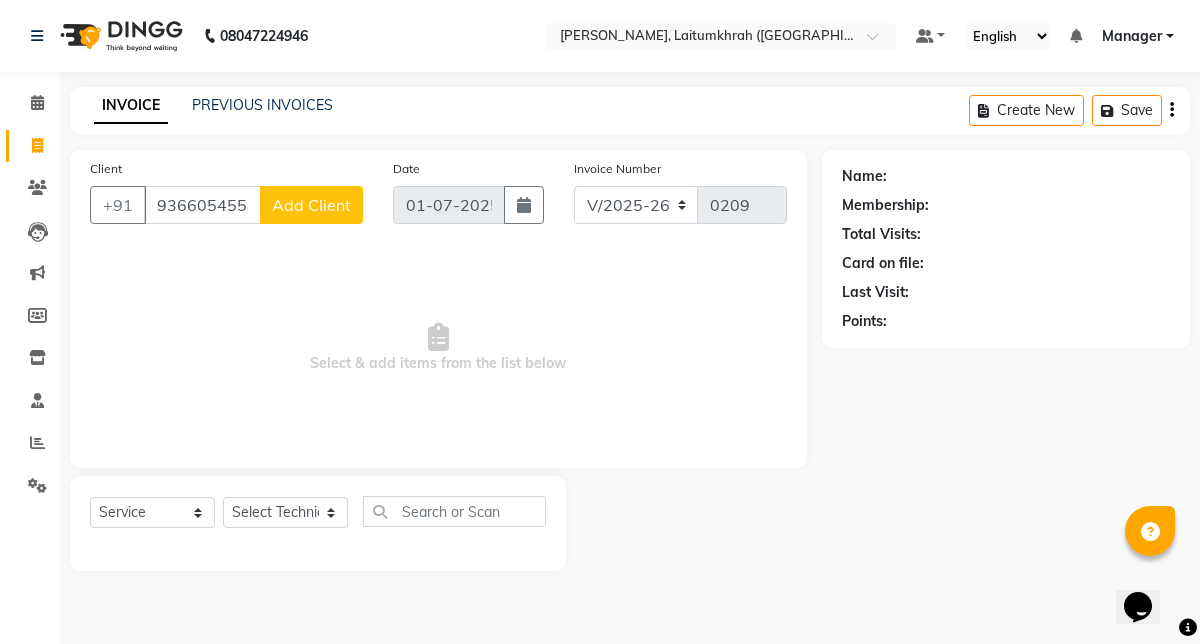 select on "21" 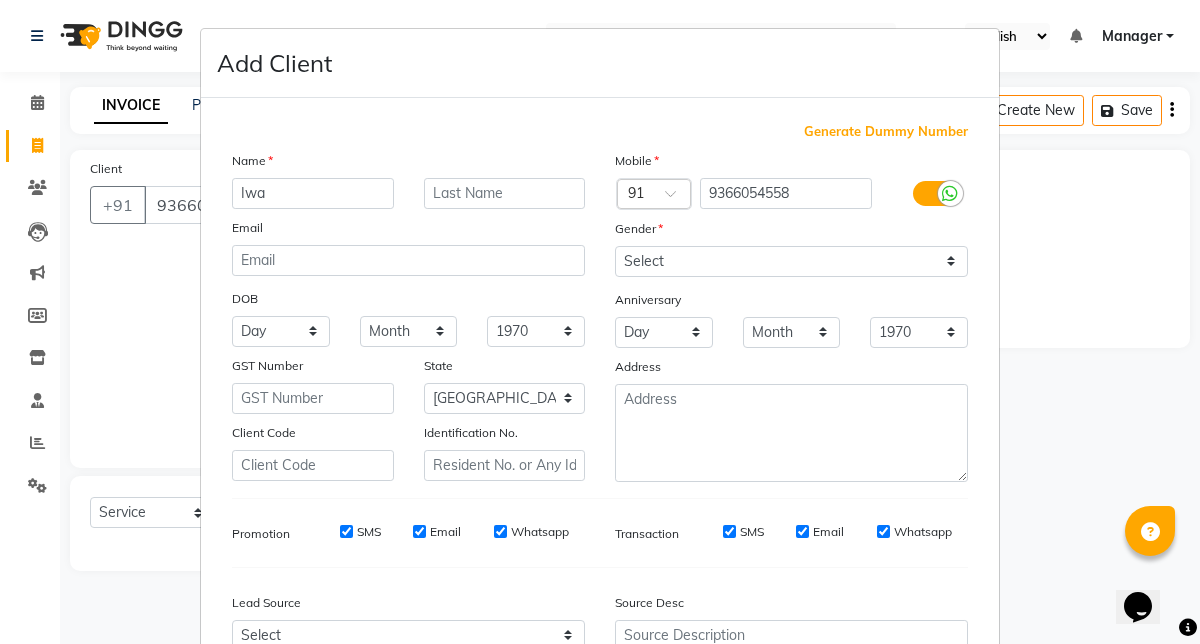 type on "Iwa" 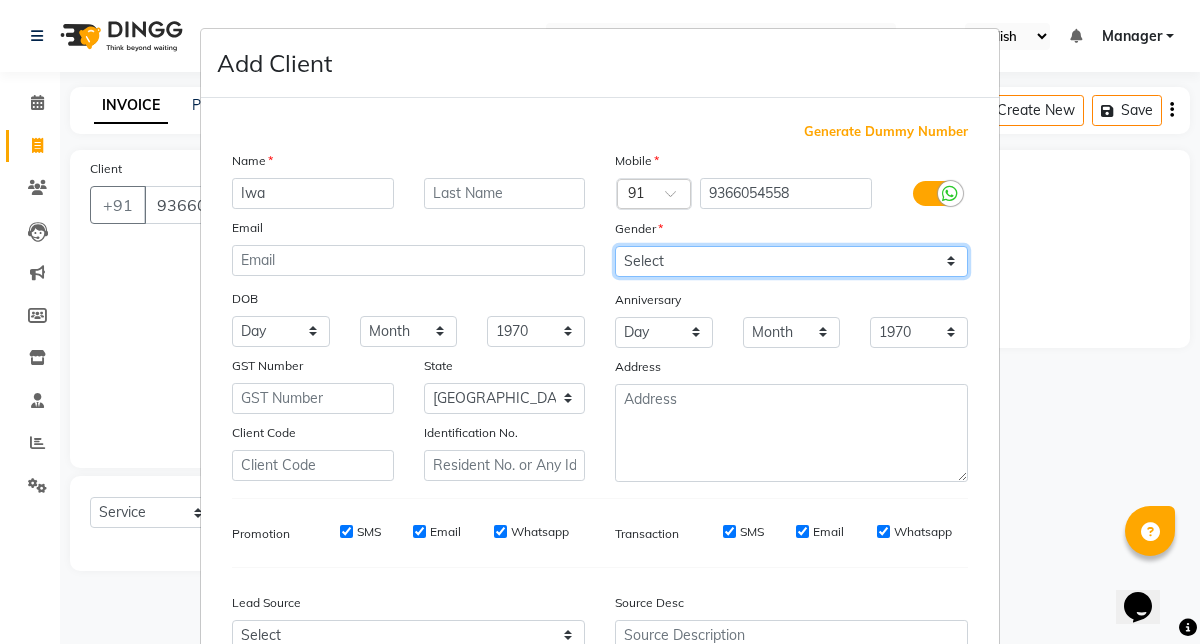 click on "Select [DEMOGRAPHIC_DATA] [DEMOGRAPHIC_DATA] Other Prefer Not To Say" at bounding box center (791, 261) 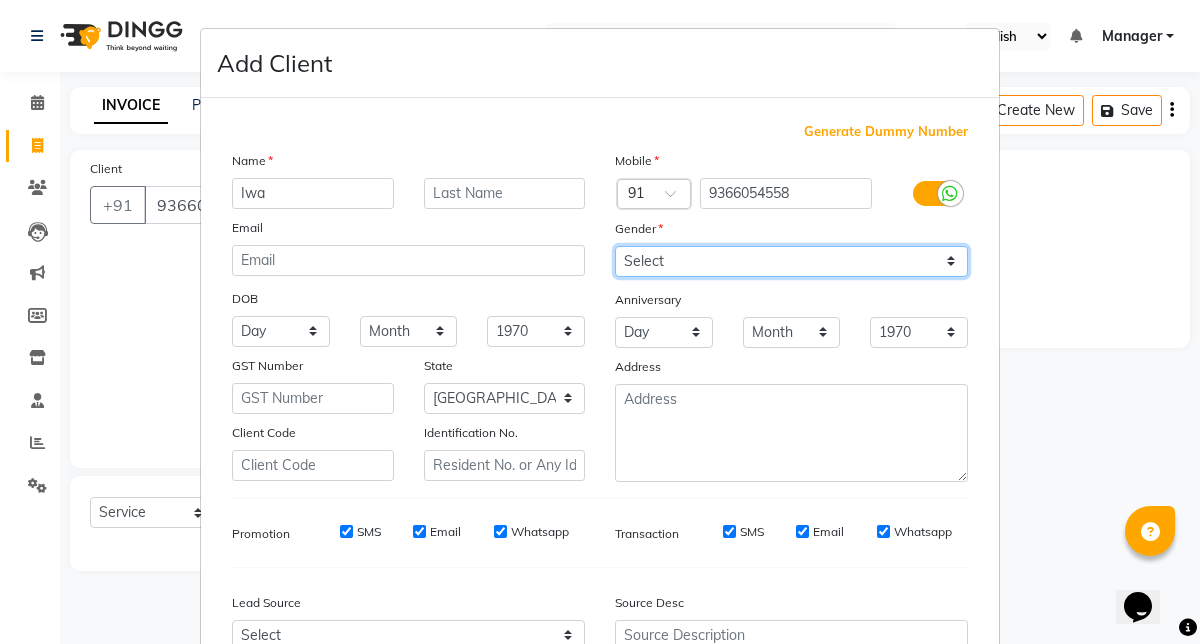 select on "[DEMOGRAPHIC_DATA]" 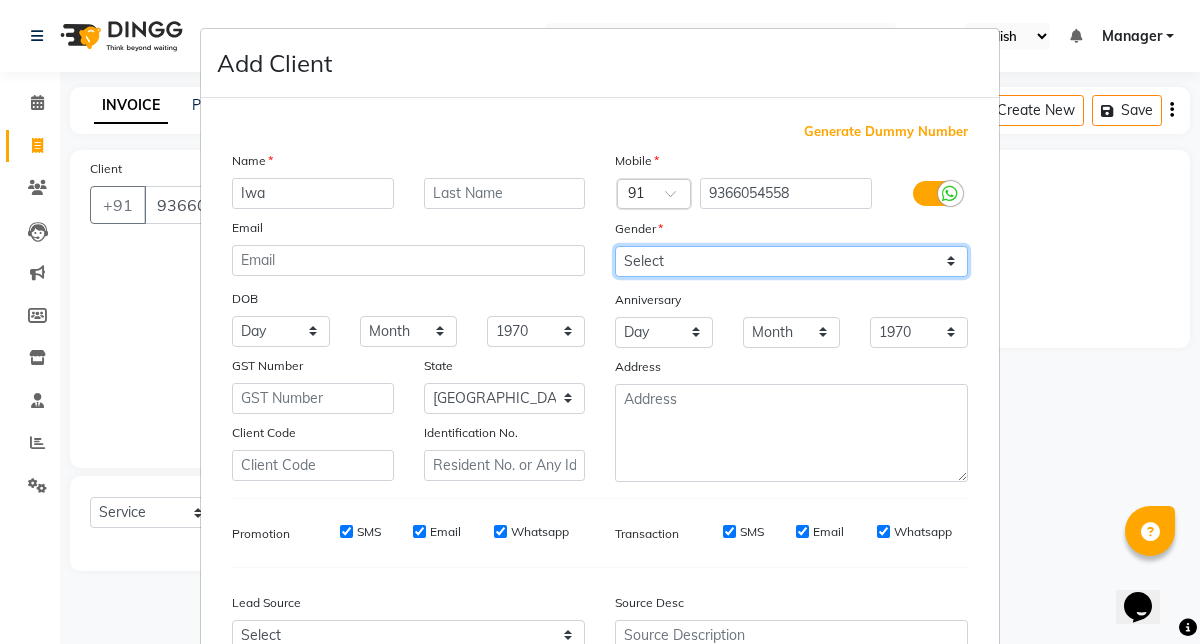 scroll, scrollTop: 205, scrollLeft: 0, axis: vertical 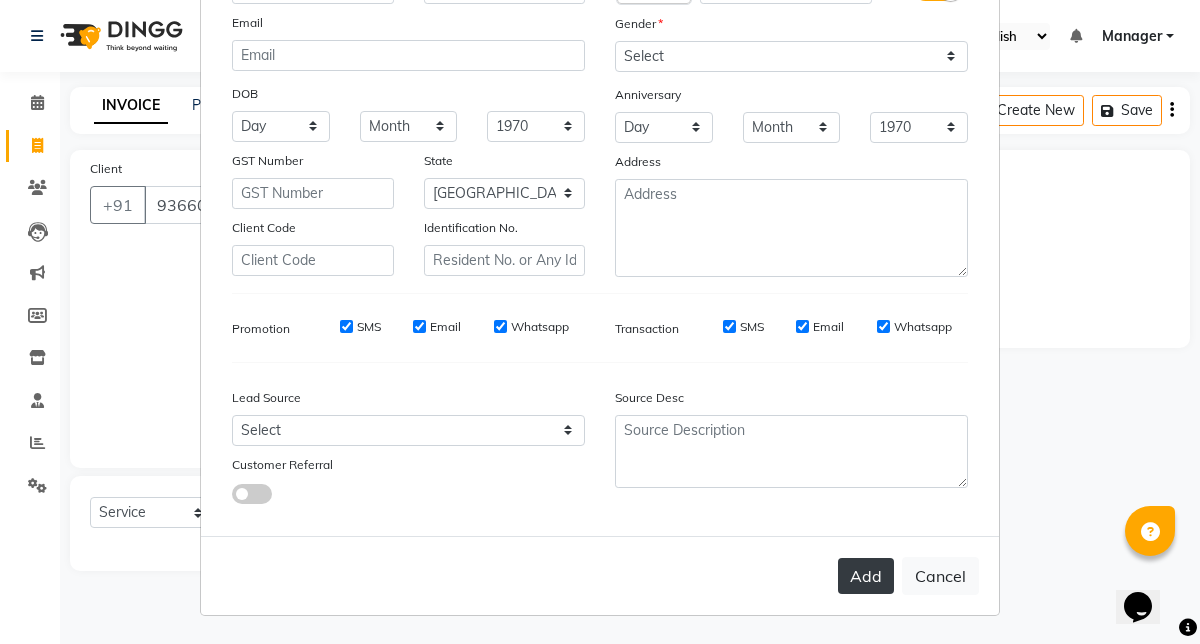 click on "Add" at bounding box center (866, 576) 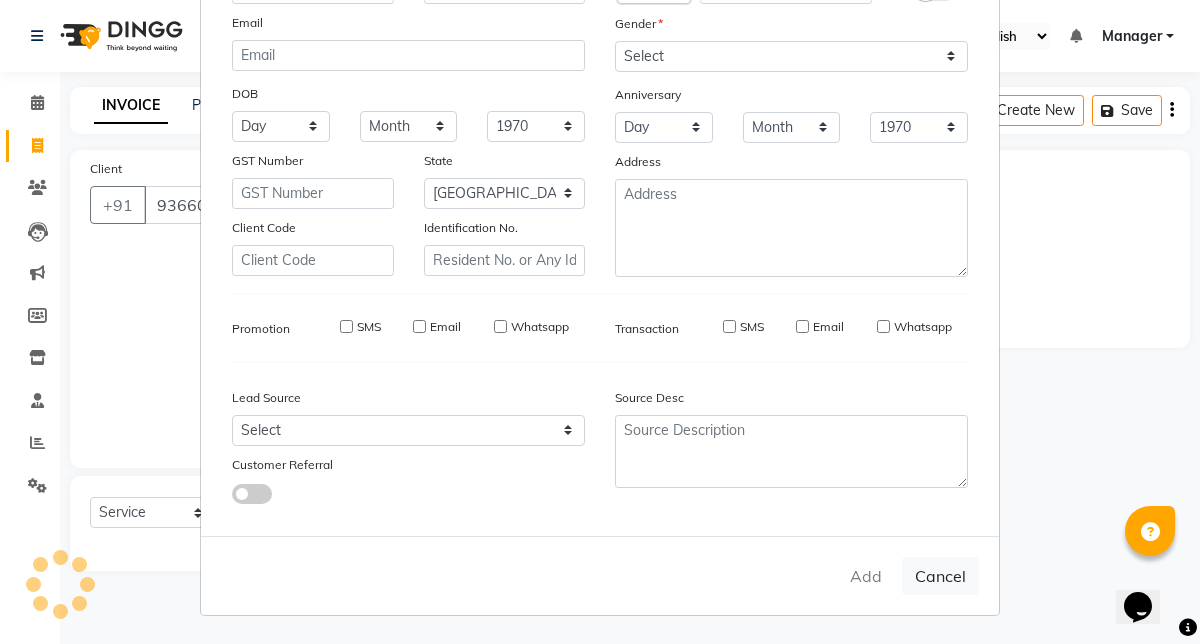 type on "93******58" 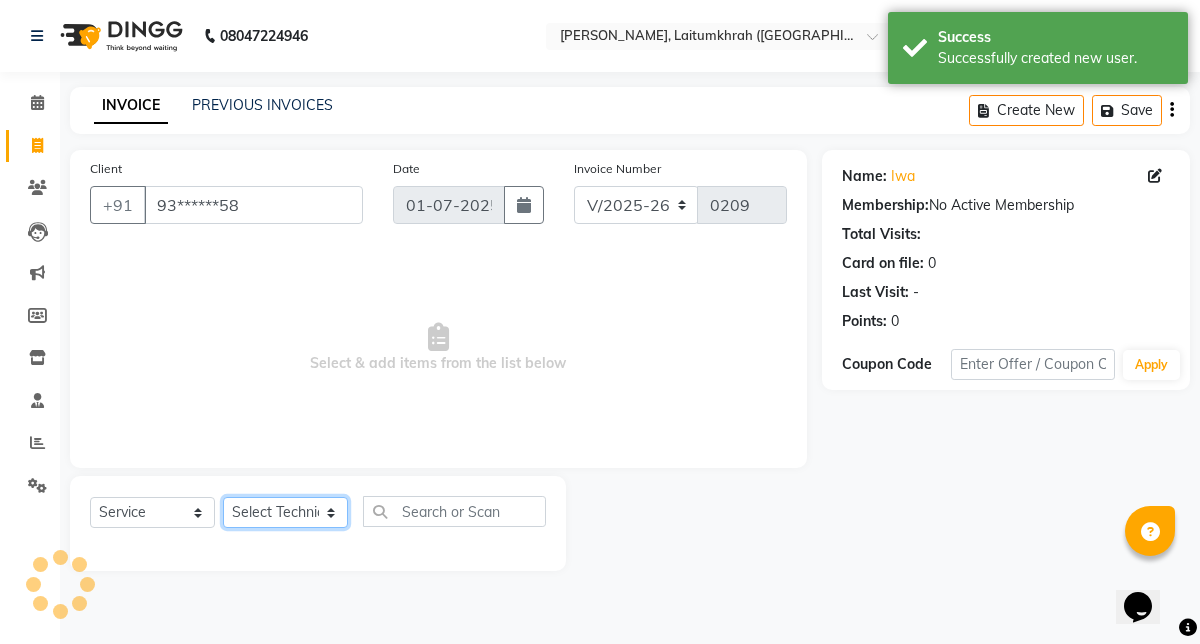 click on "Select Technician [PERSON_NAME] Imsen Manager Thangpi Thoi  Xenia" 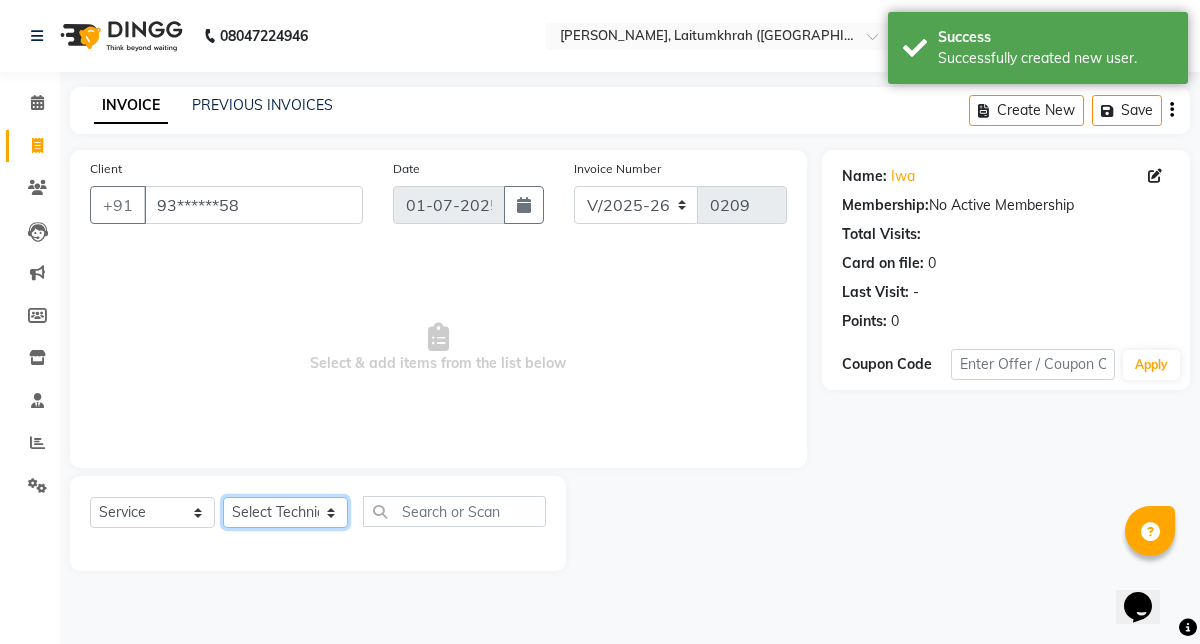select on "62619" 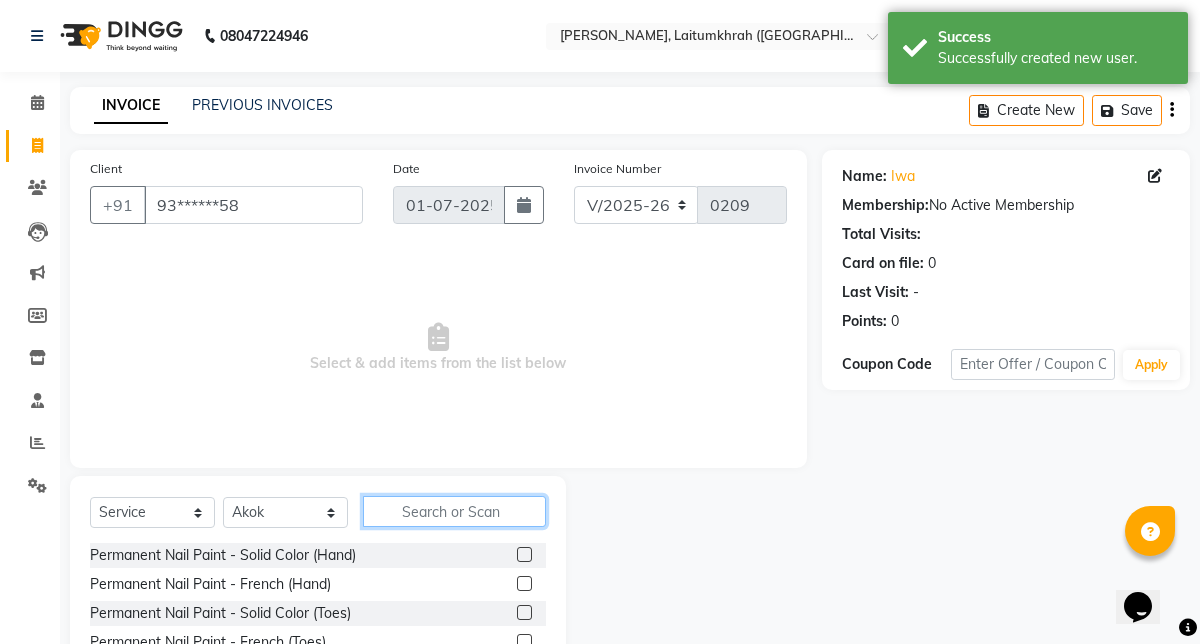 click 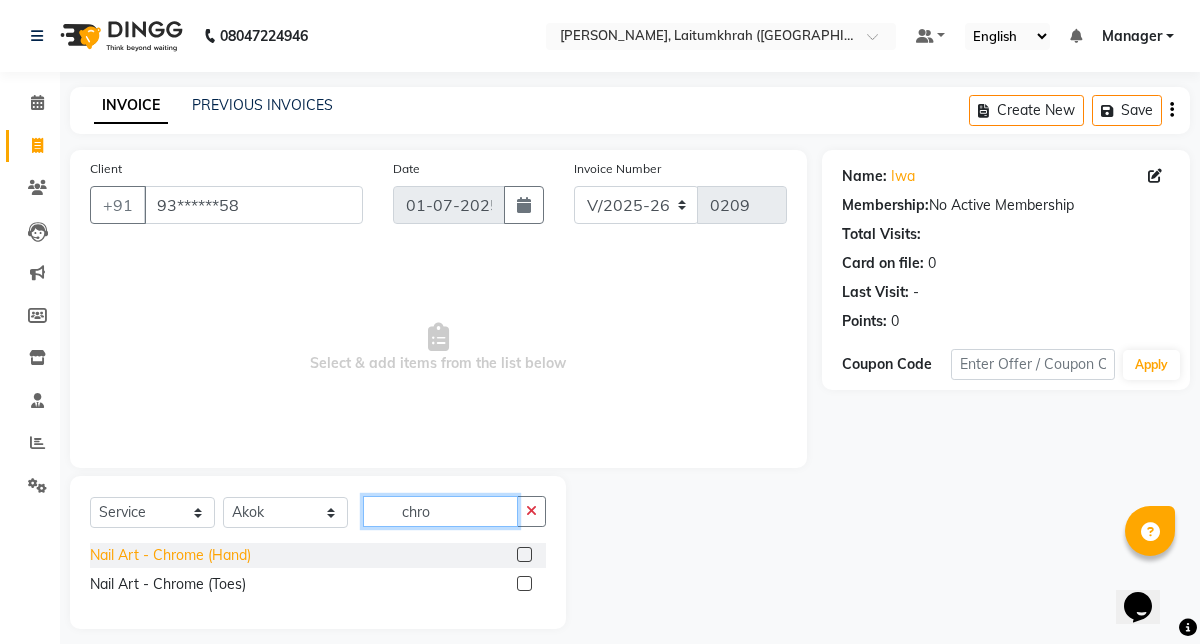 type on "chro" 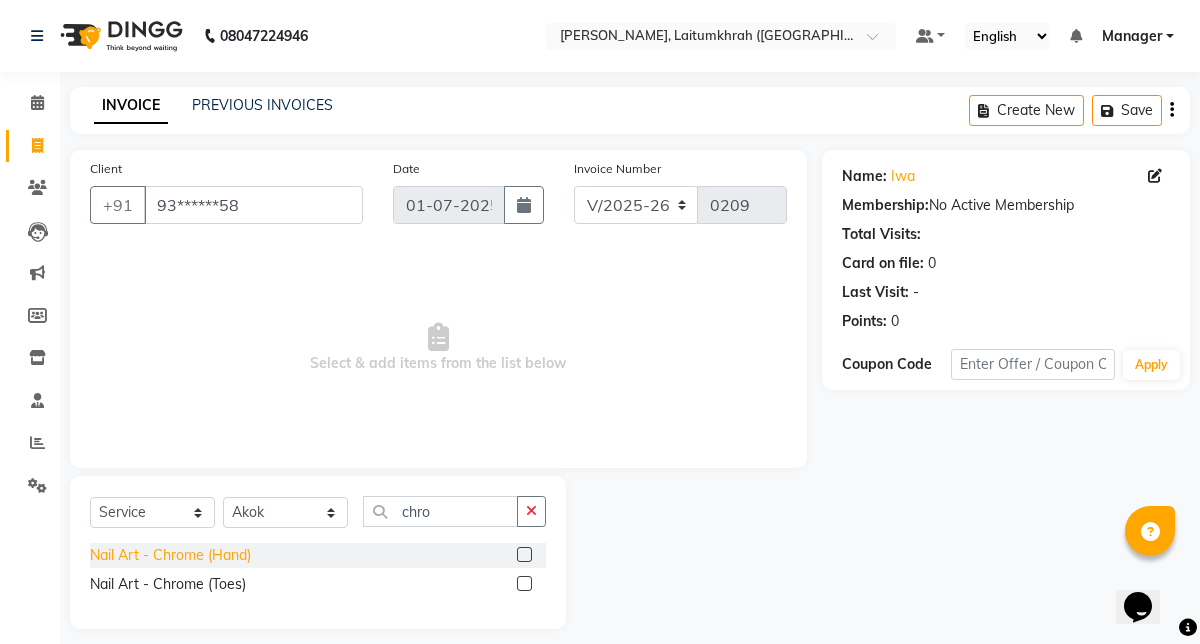 click on "Nail Art - Chrome (Hand)" 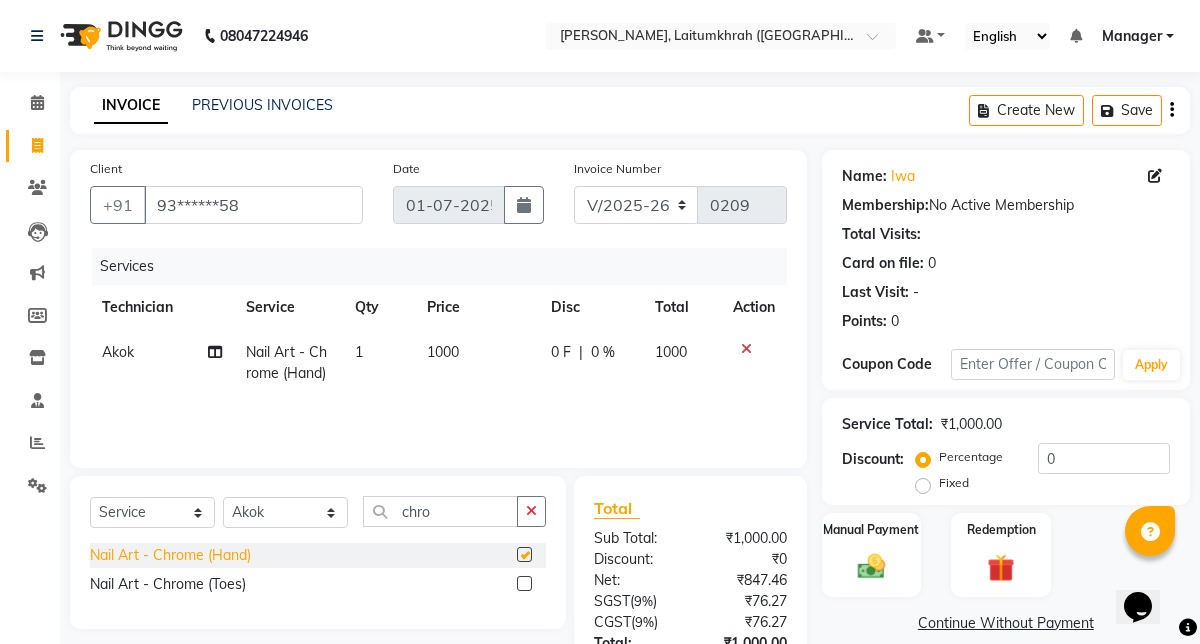 checkbox on "false" 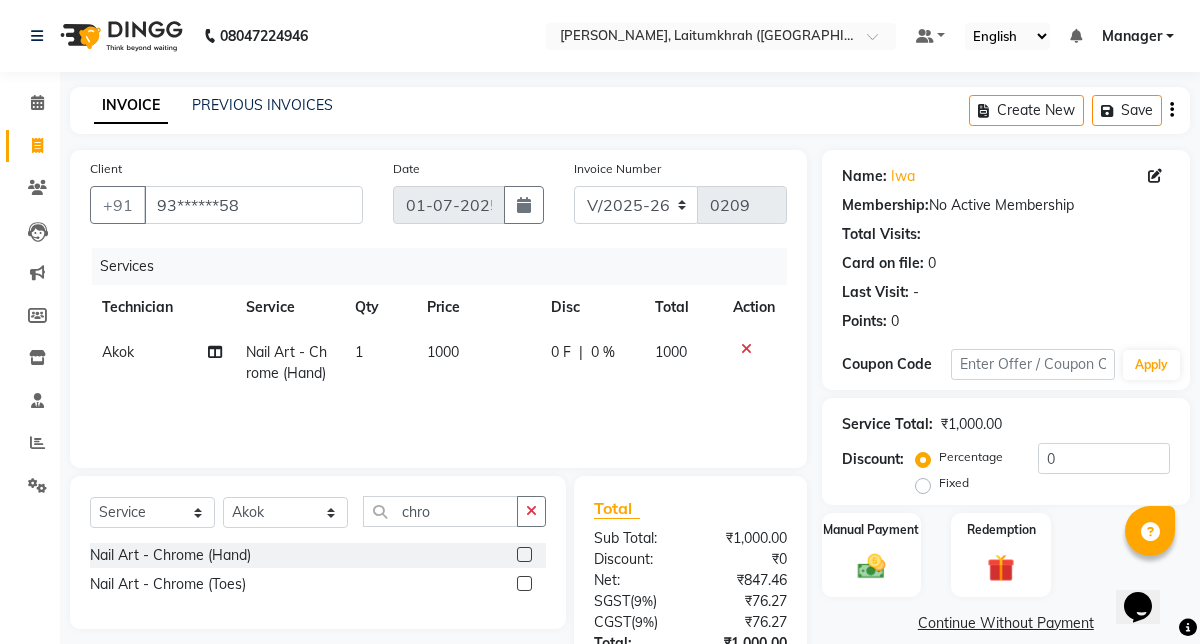 click on "1000" 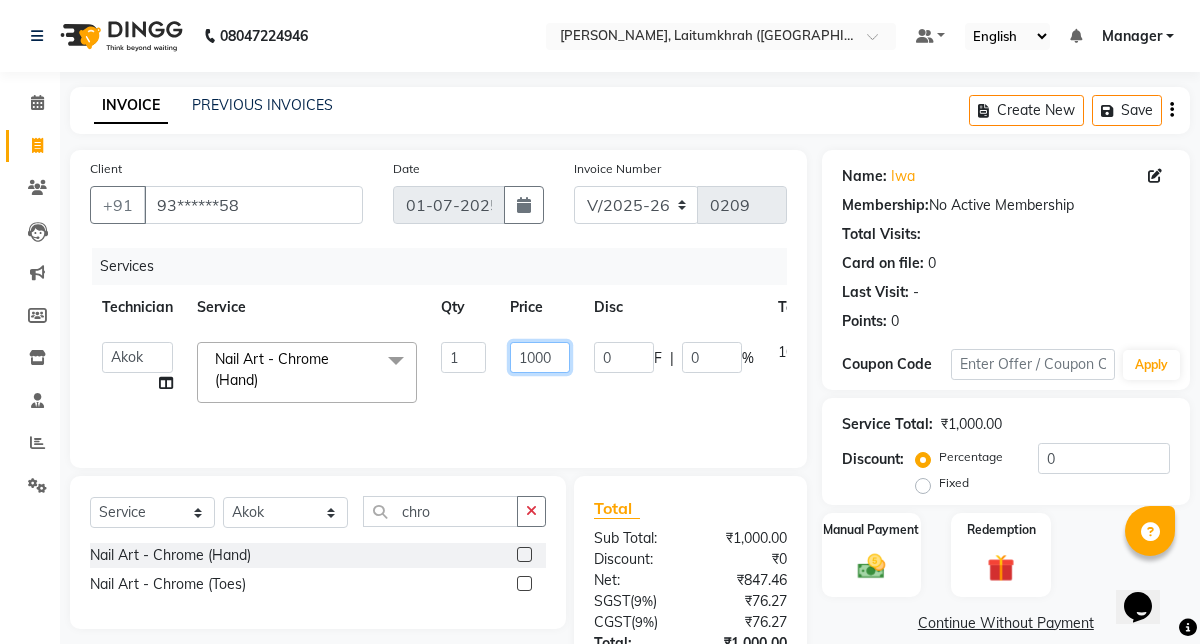 click on "1000" 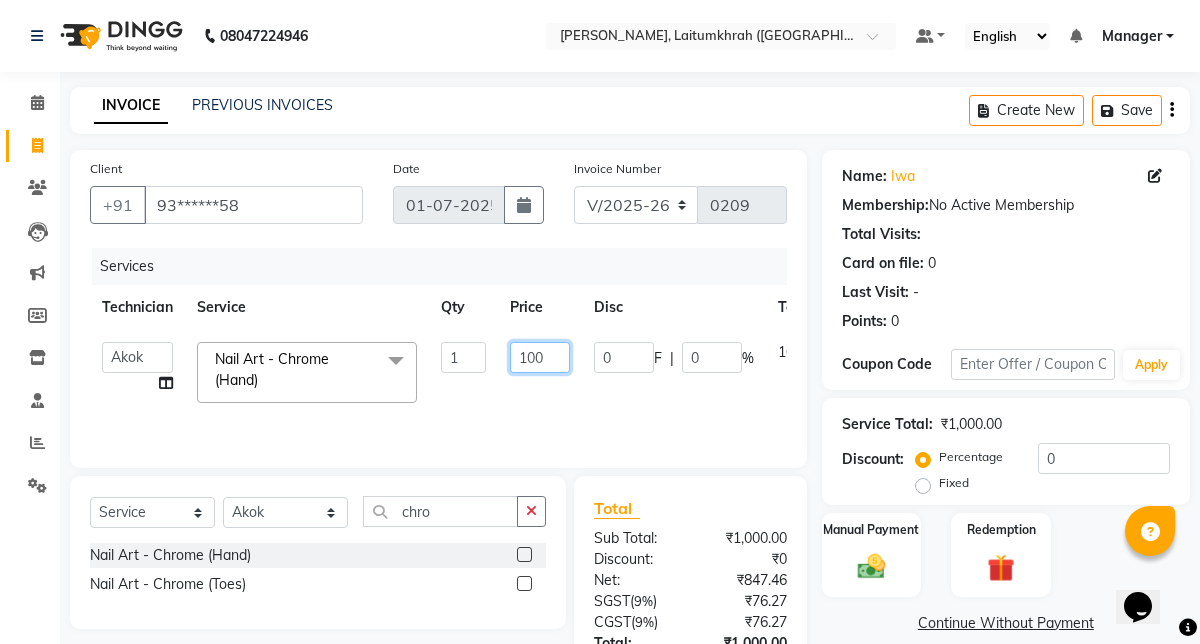 type on "1300" 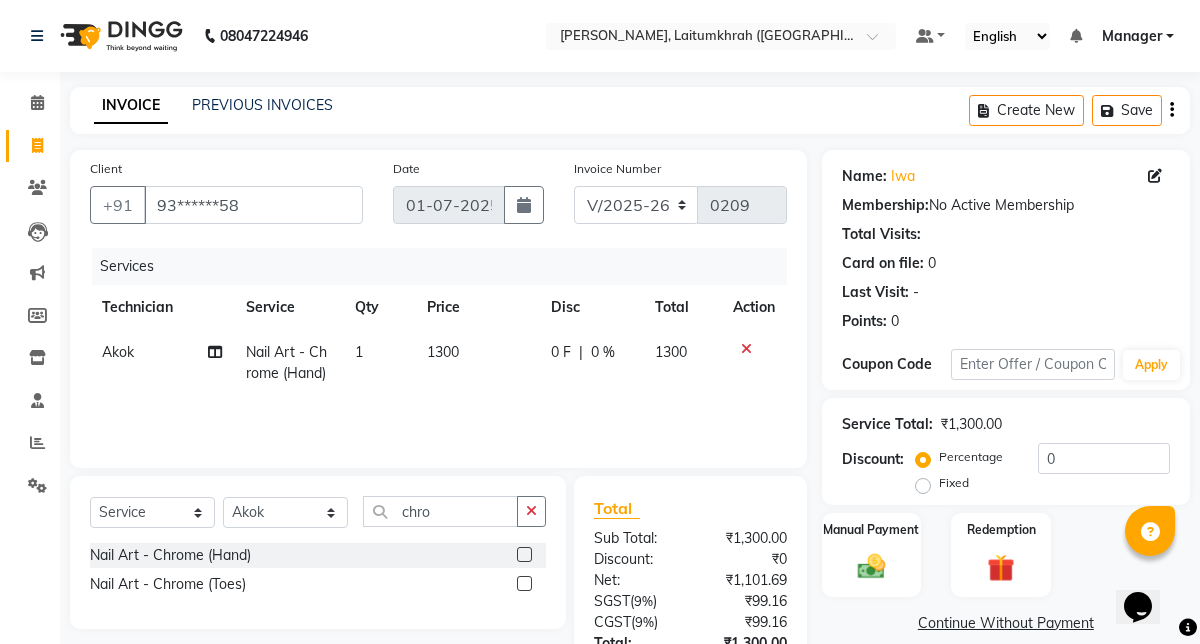 click on "Services Technician Service Qty Price Disc Total Action Akok Nail Art - Chrome (Hand) 1 1300 0 F | 0 % 1300" 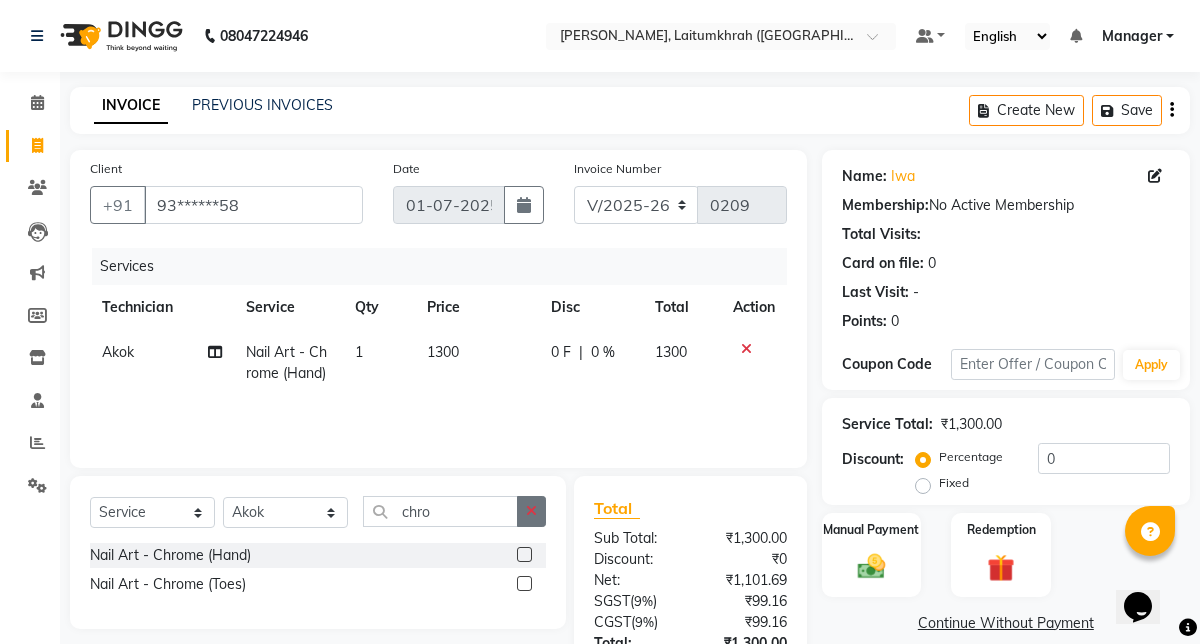 click 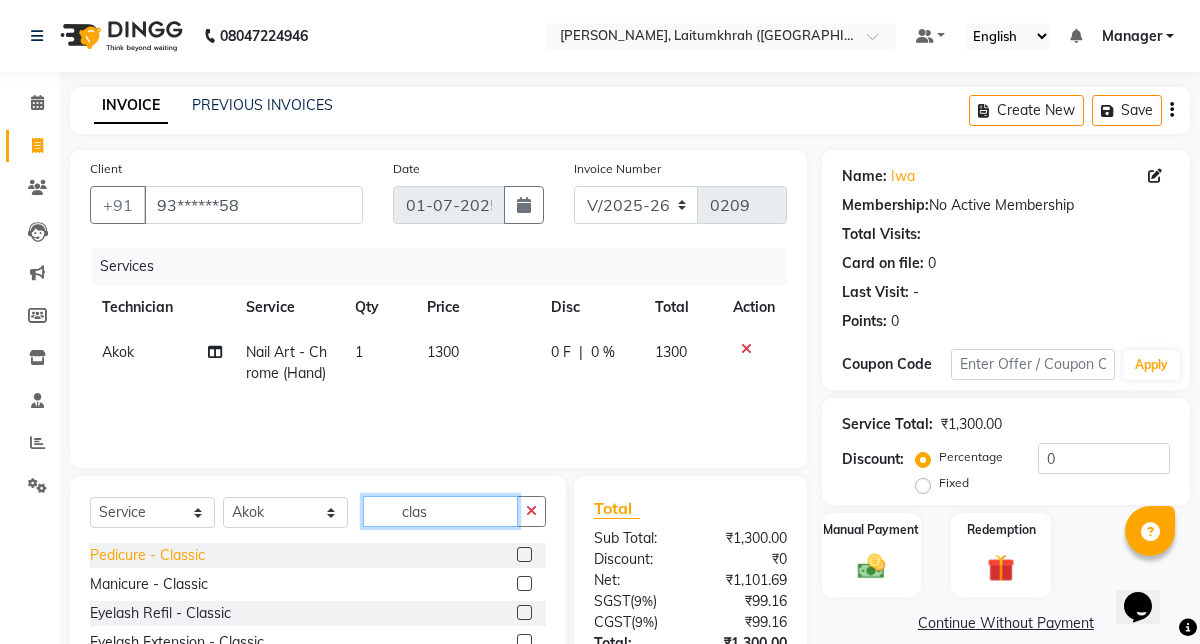 type on "clas" 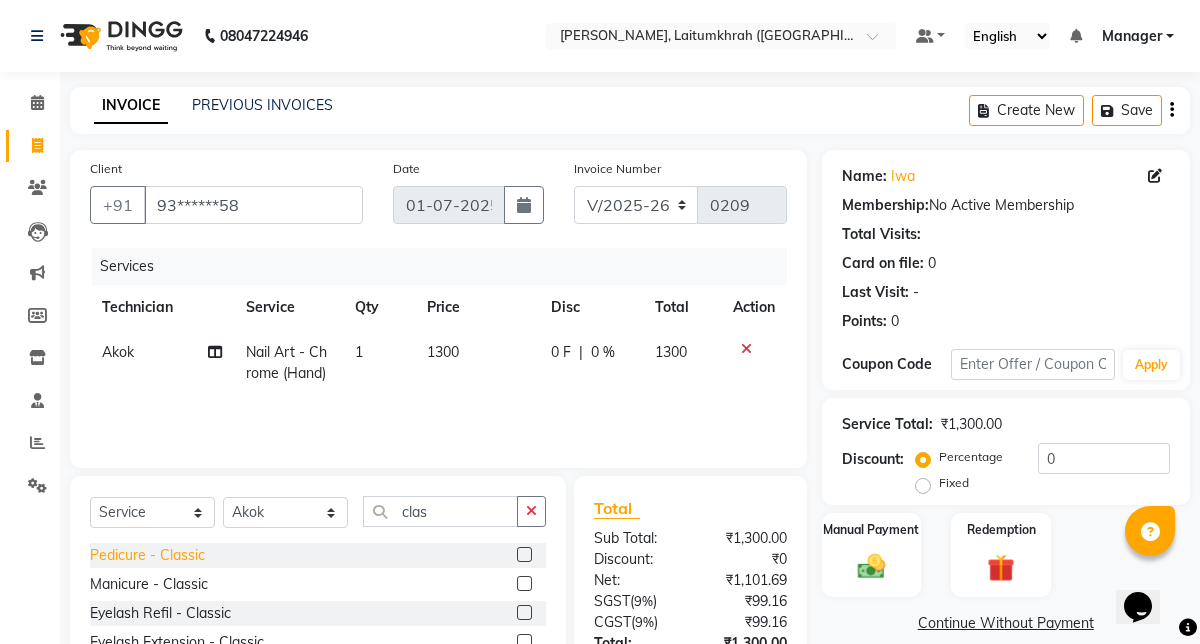 click on "Pedicure - Classic" 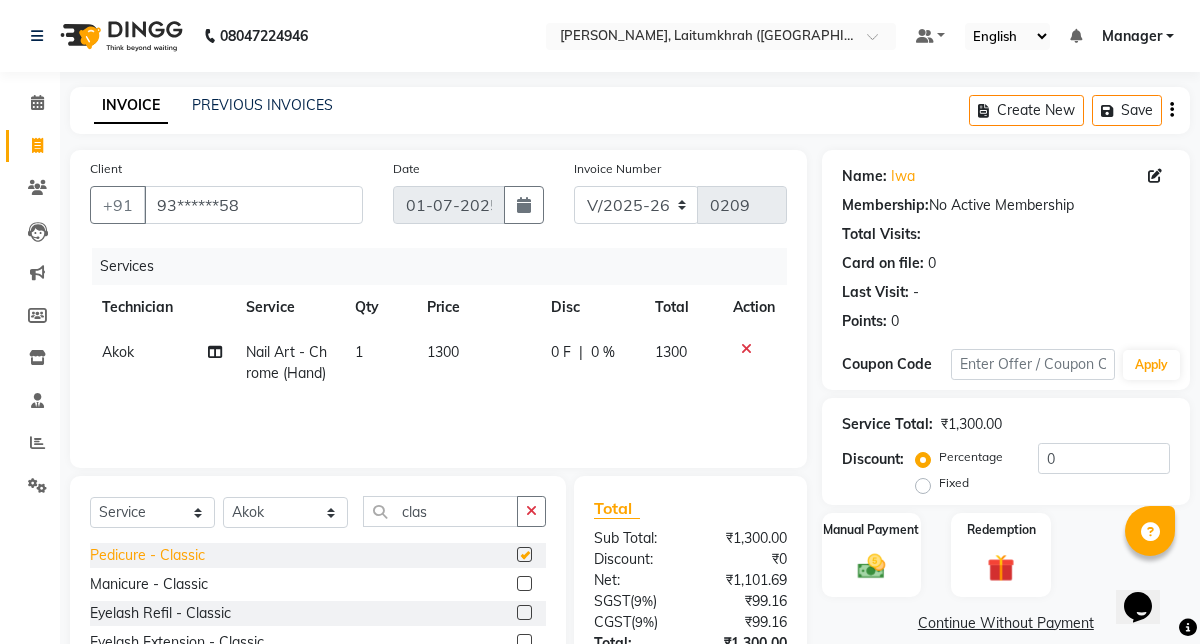 checkbox on "false" 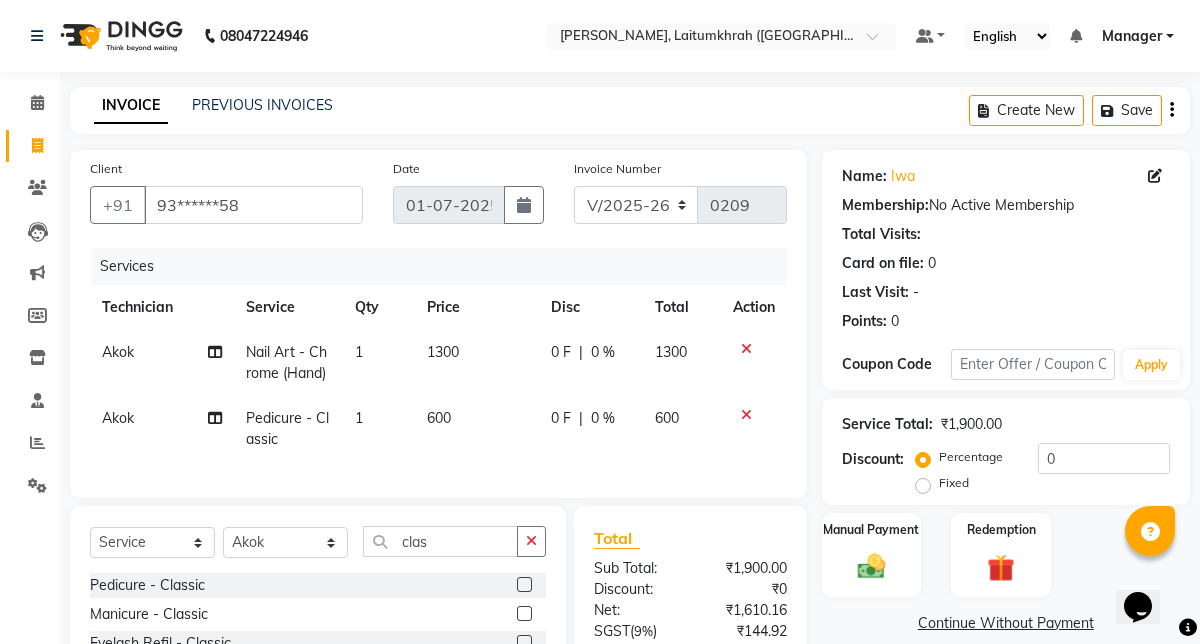 click on "600" 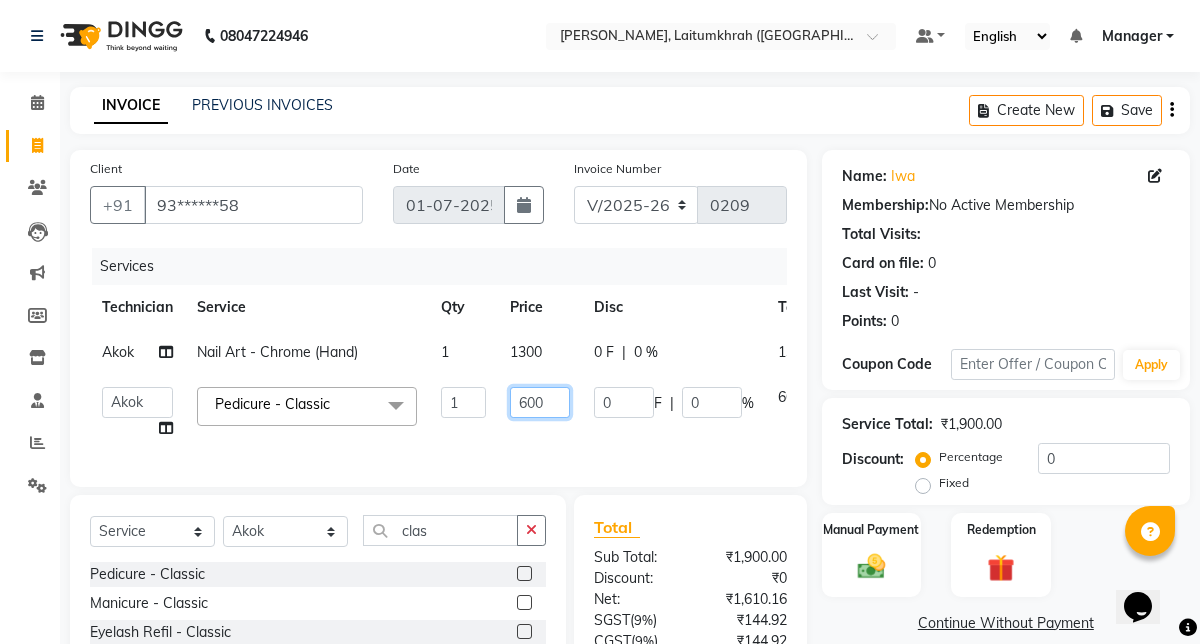 click on "600" 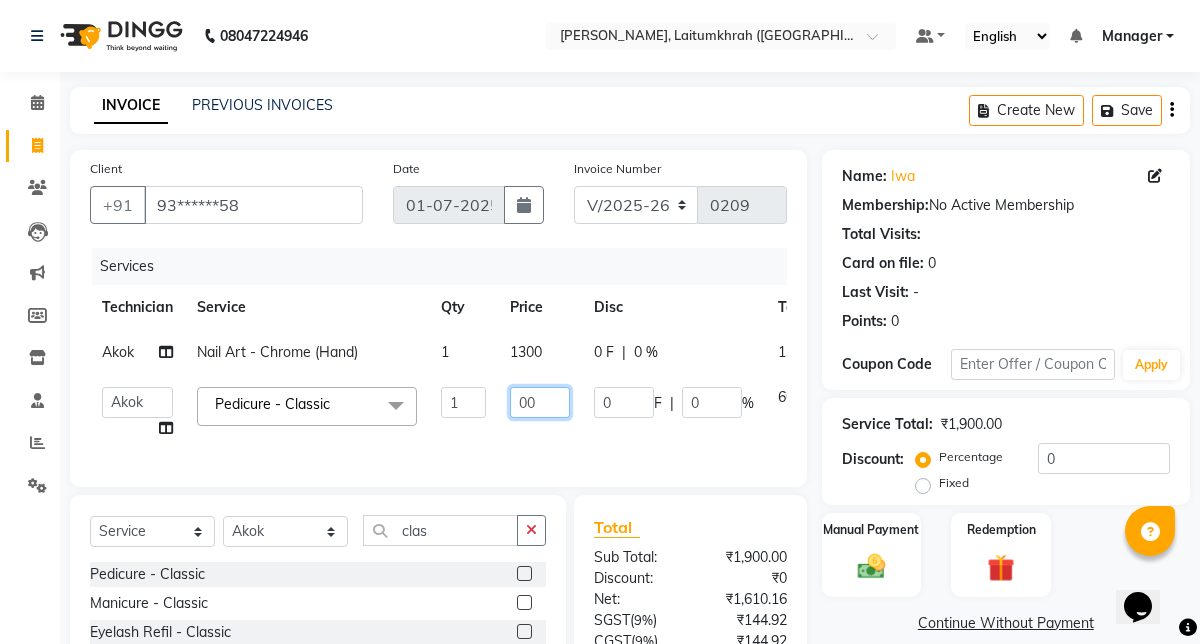 type on "700" 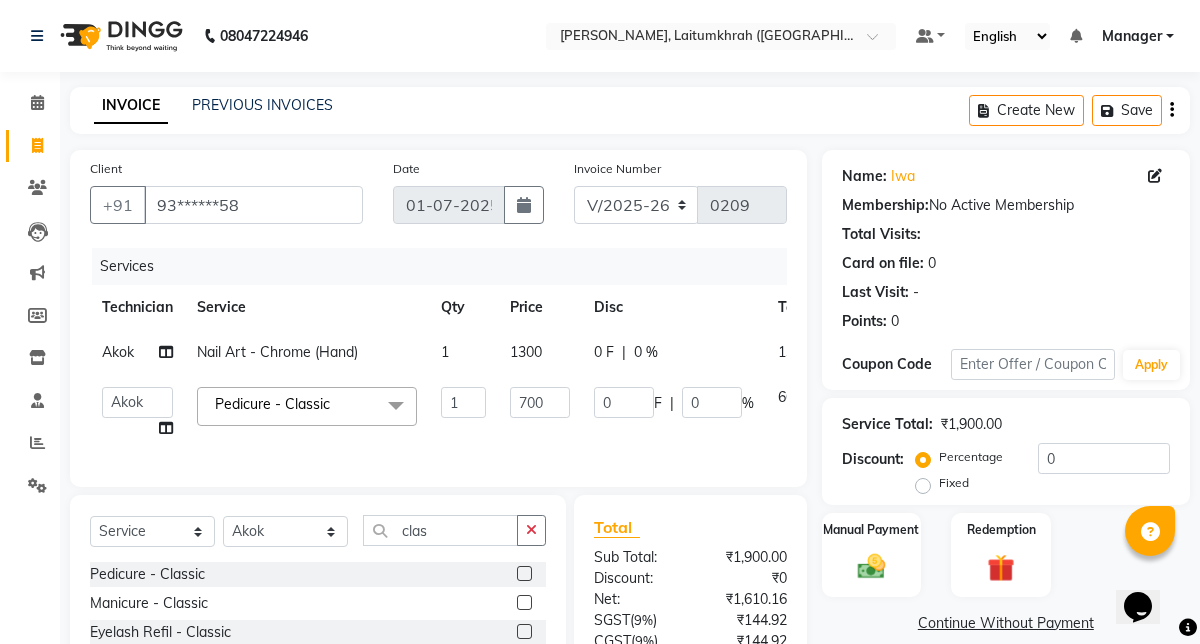 click on "Total" 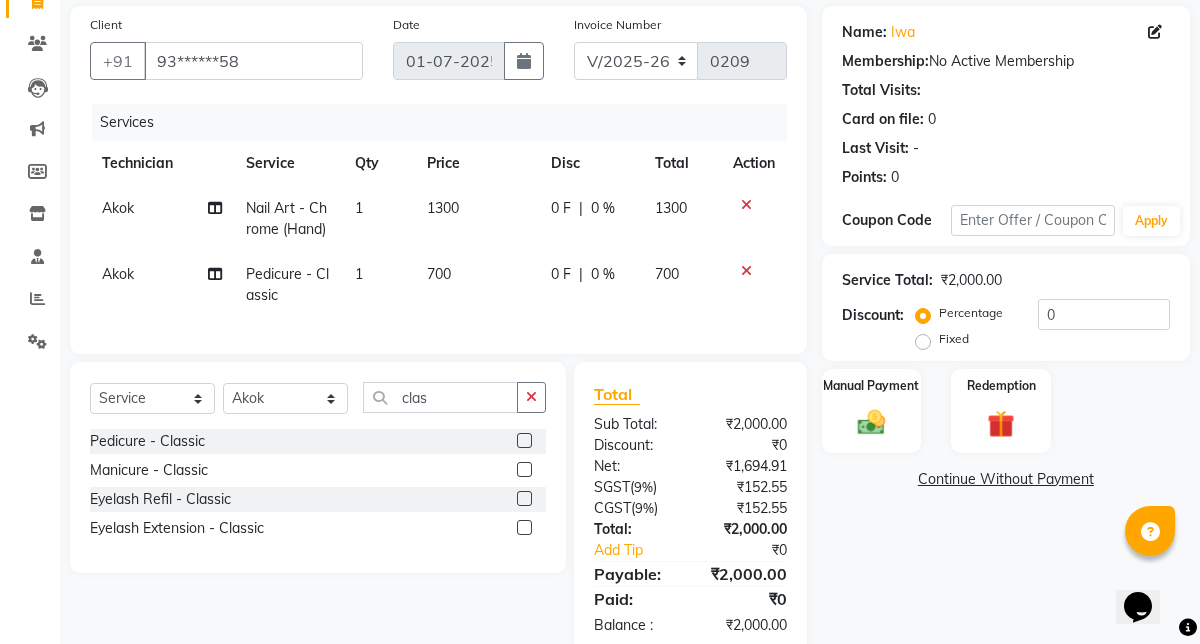 scroll, scrollTop: 186, scrollLeft: 0, axis: vertical 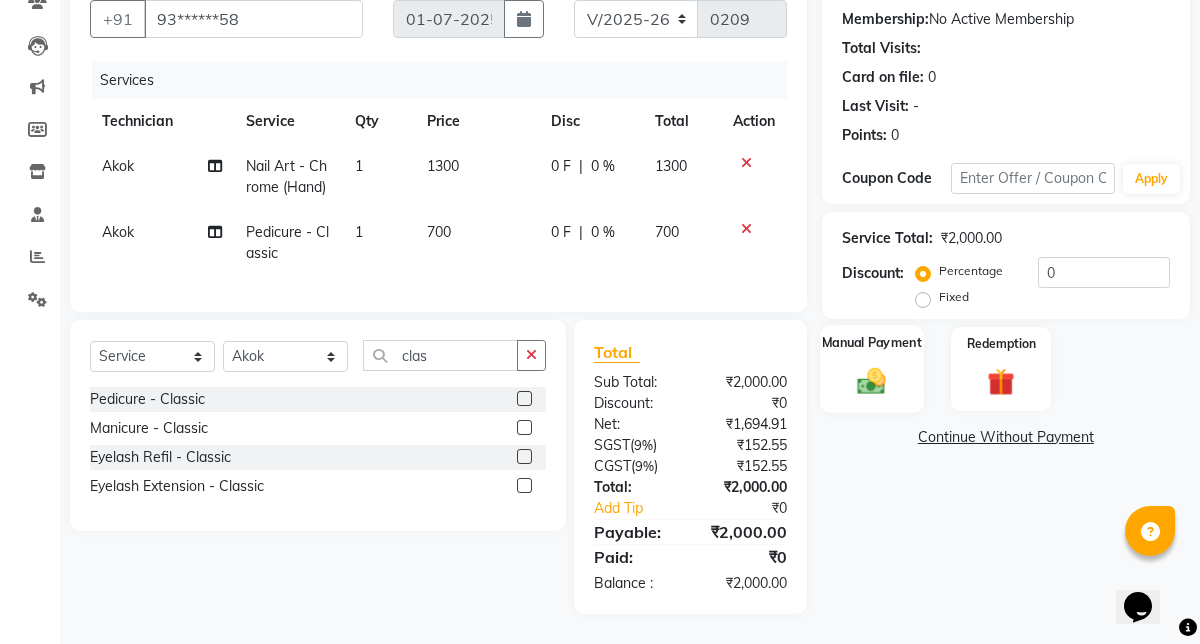 click on "Manual Payment" 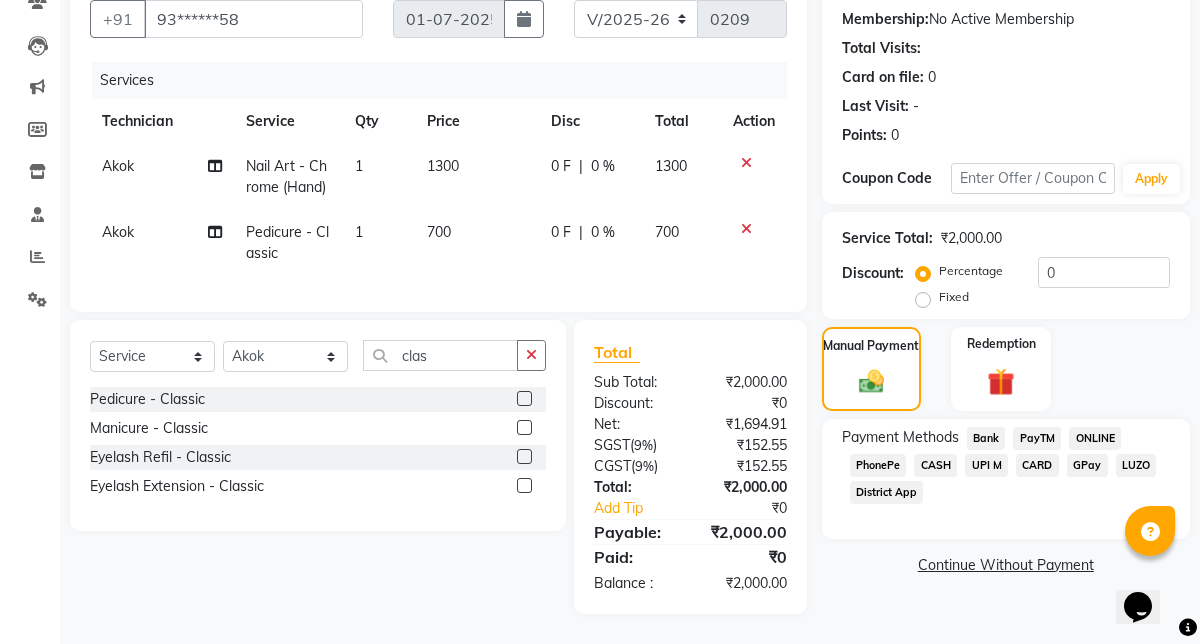click on "GPay" 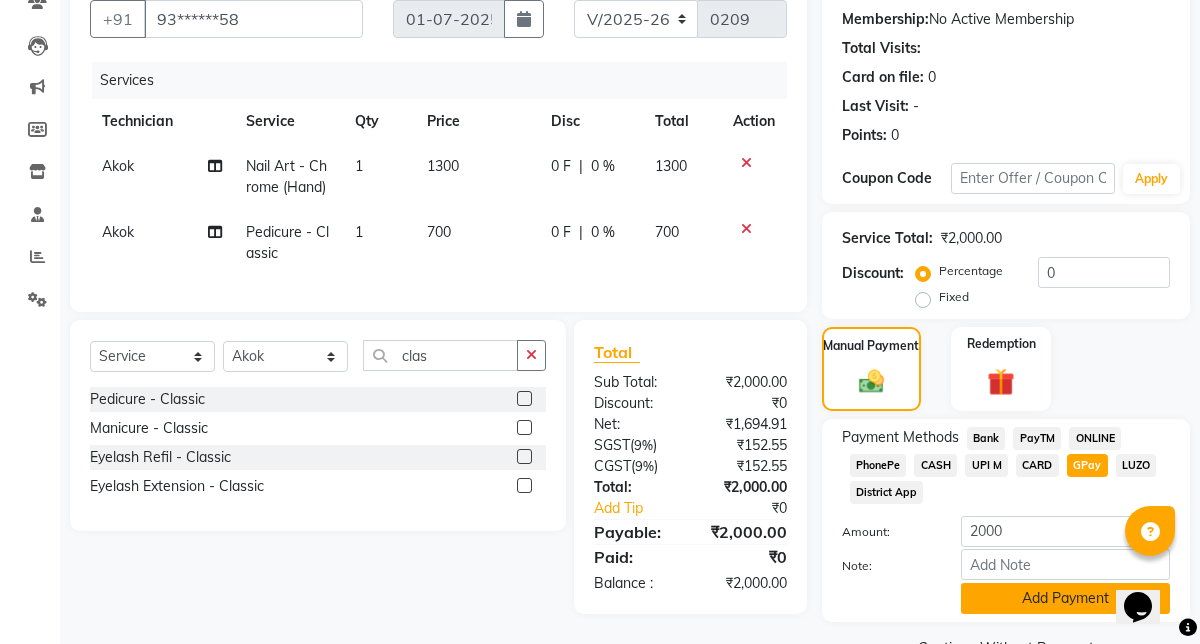 click on "Add Payment" 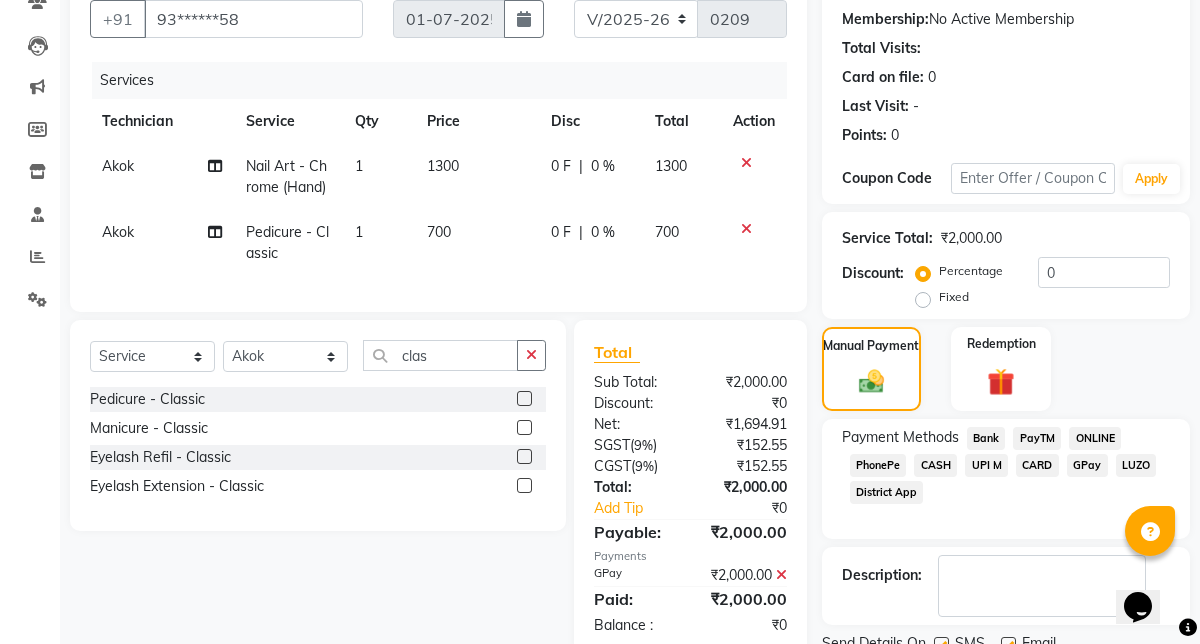scroll, scrollTop: 265, scrollLeft: 0, axis: vertical 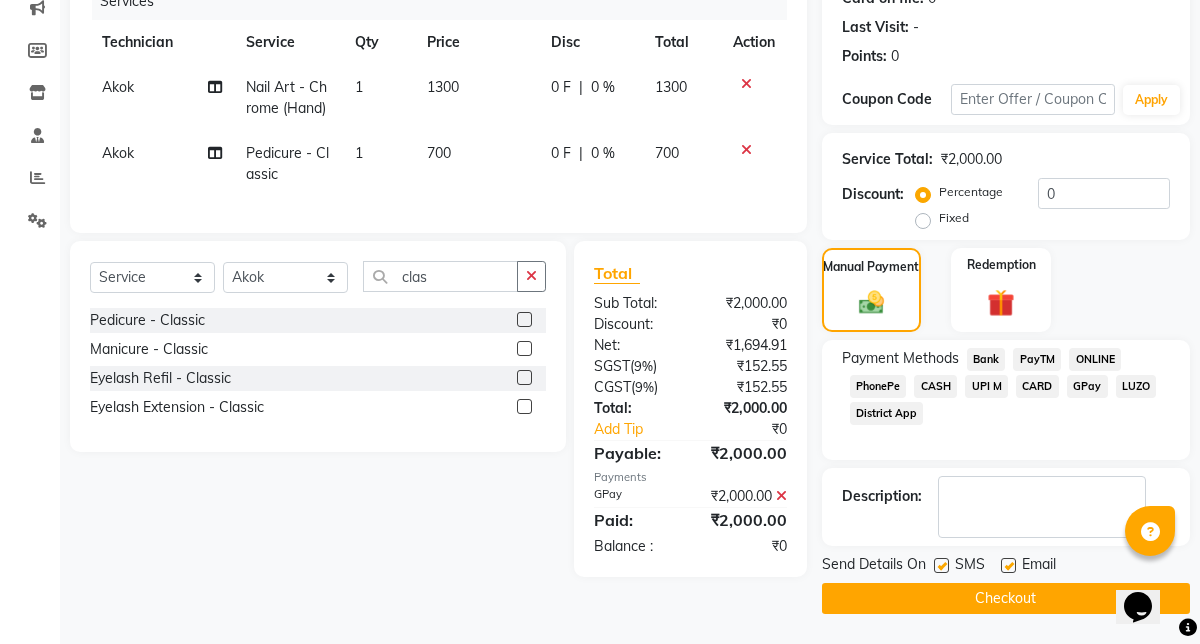 click on "Checkout" 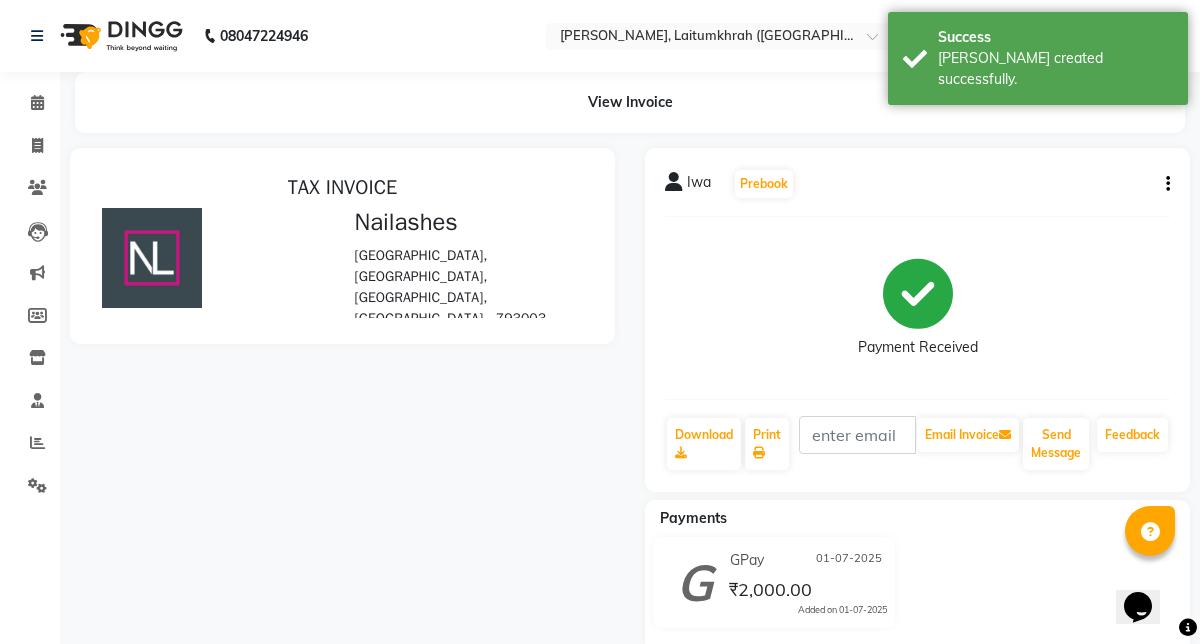 scroll, scrollTop: 0, scrollLeft: 0, axis: both 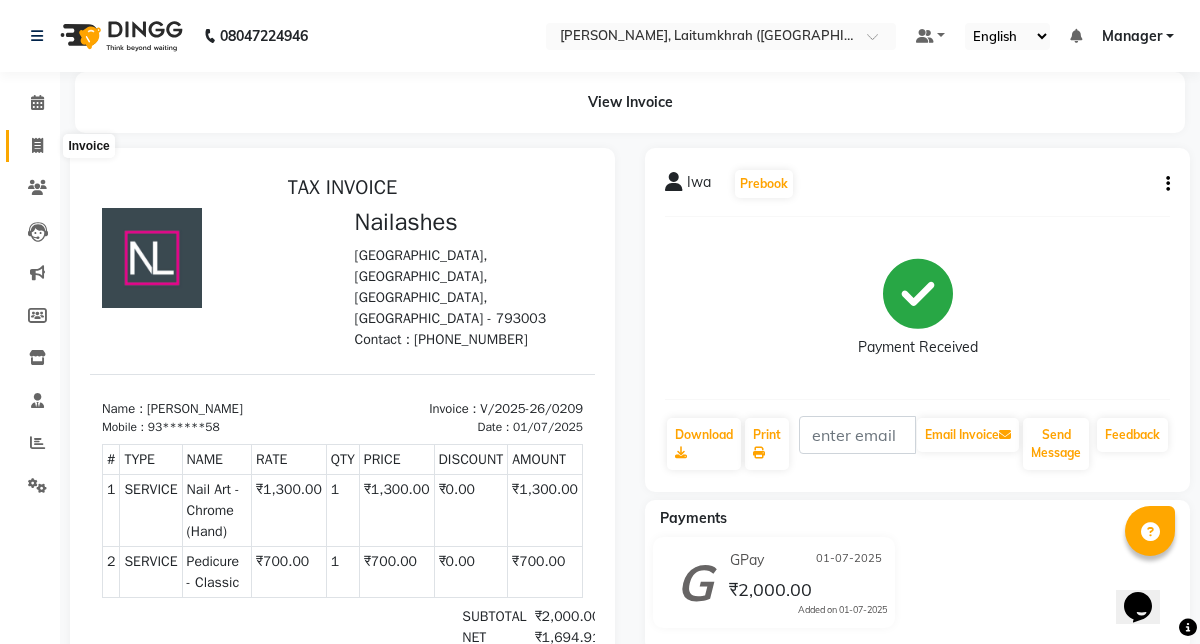 click 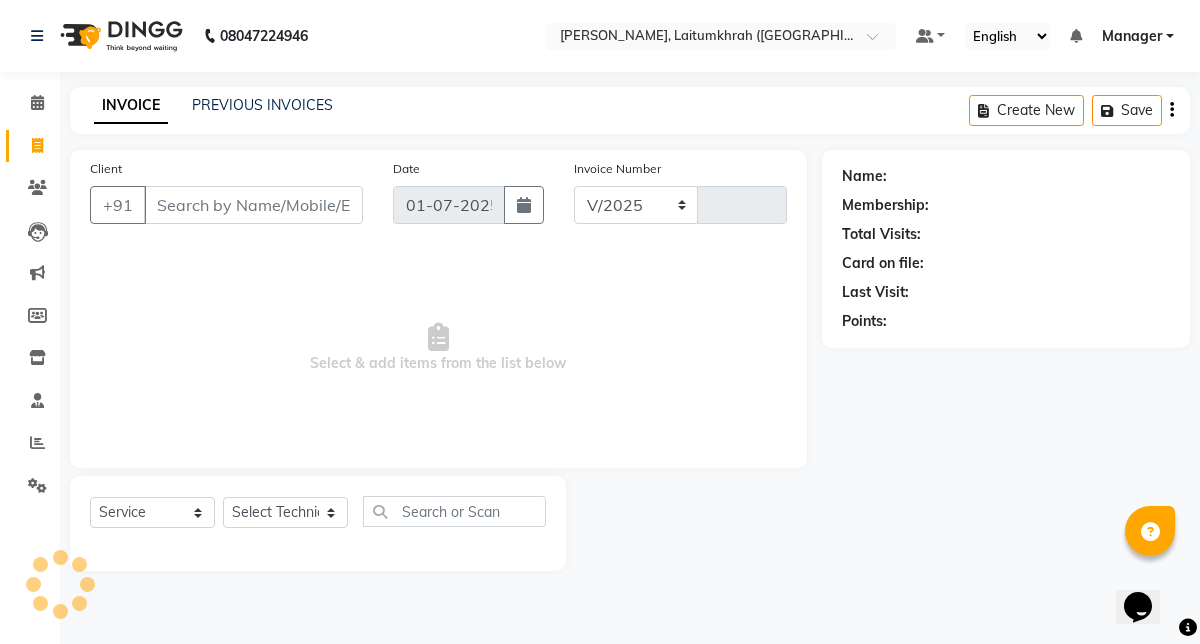 select on "3812" 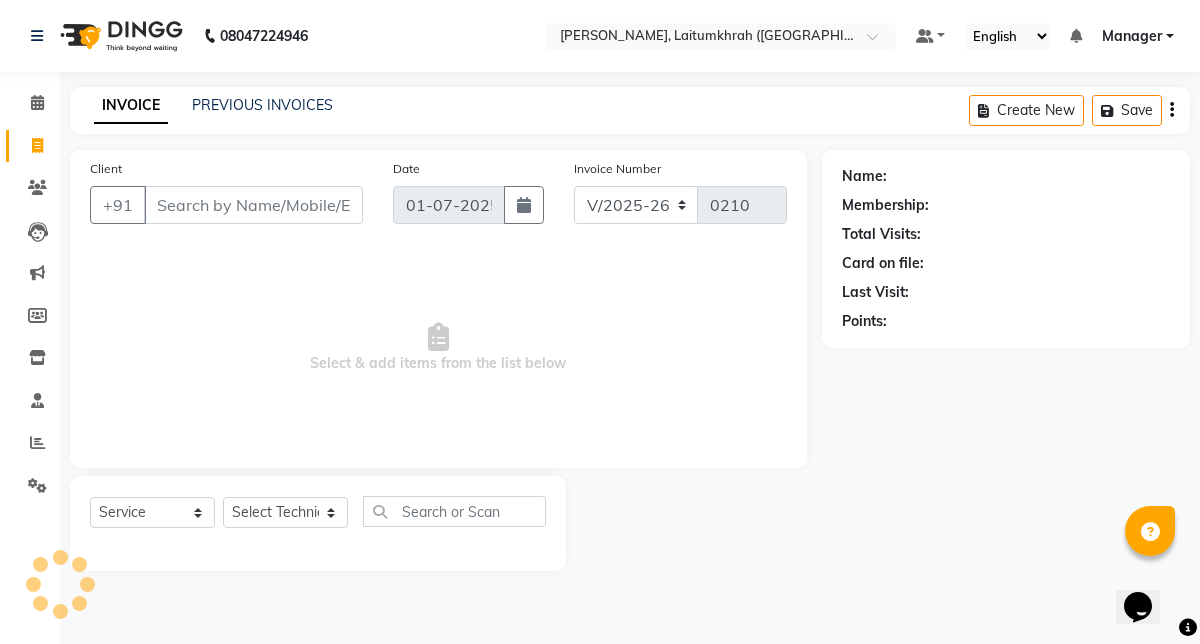 click on "Client" at bounding box center [253, 205] 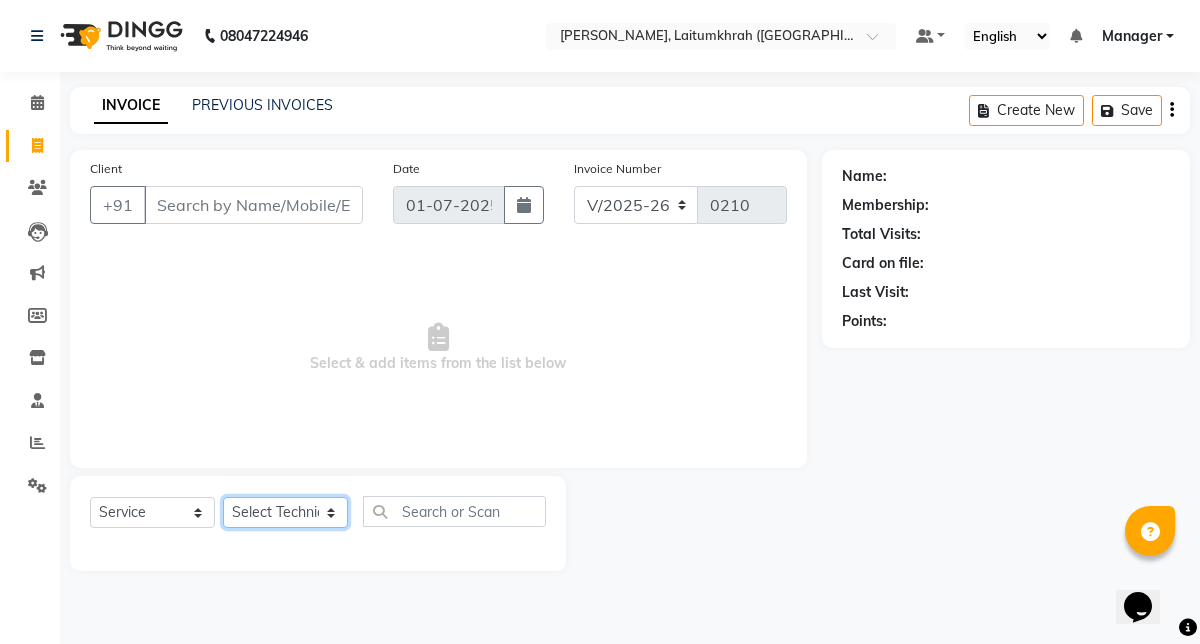 click on "Select Technician [PERSON_NAME] Imsen Manager Thangpi Thoi  Xenia" 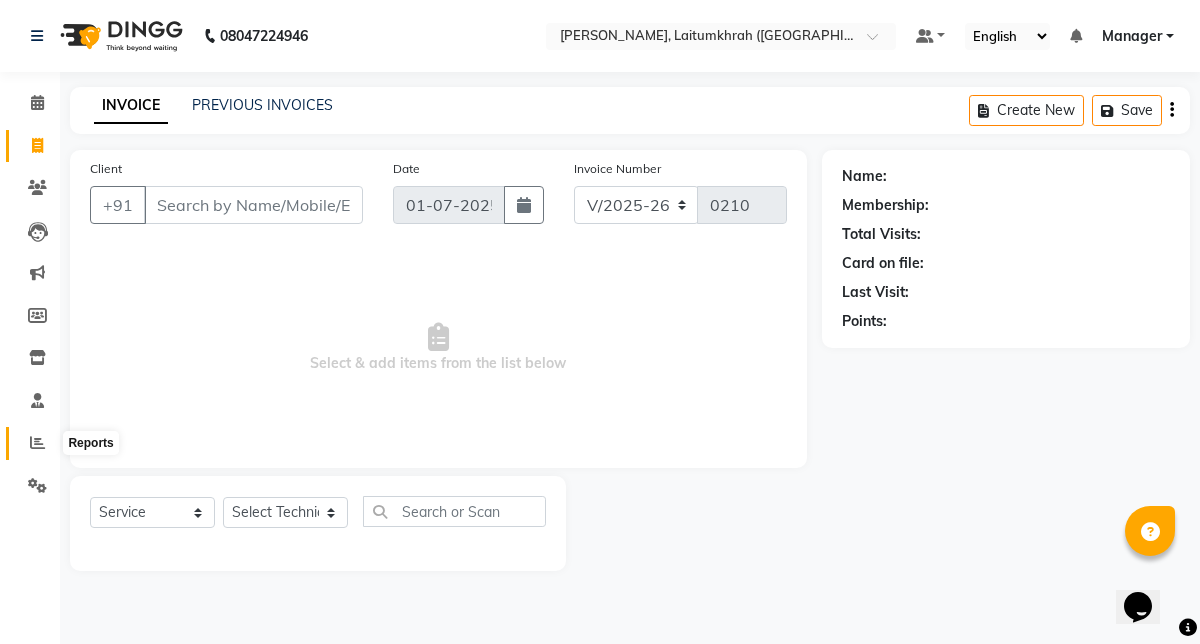 click 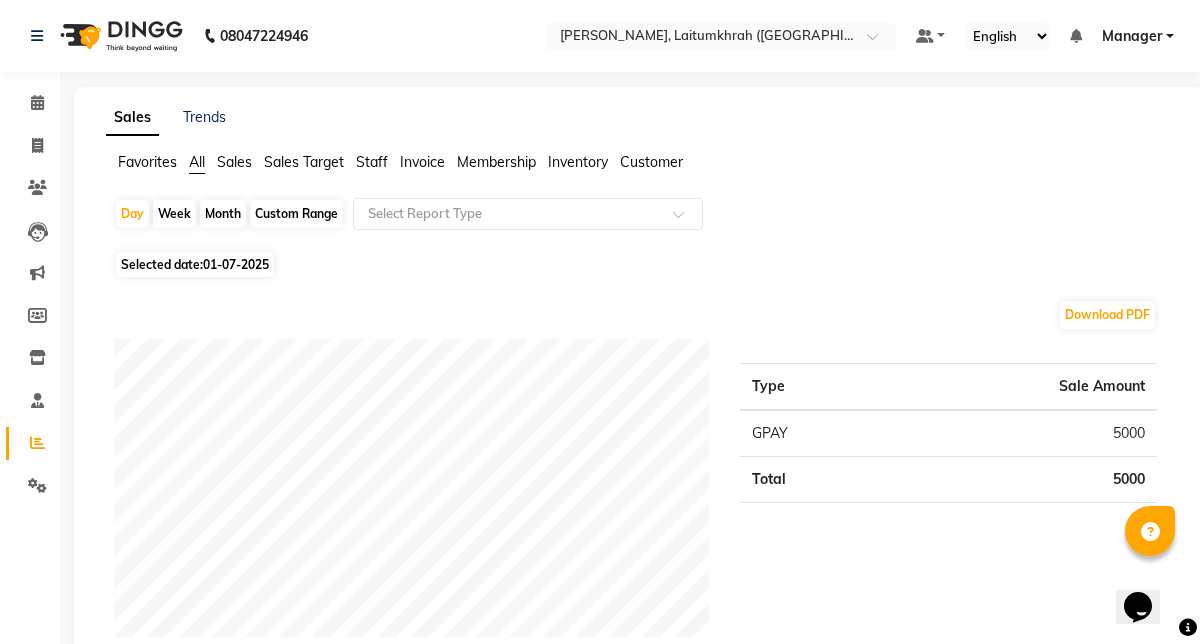 click on "Month" 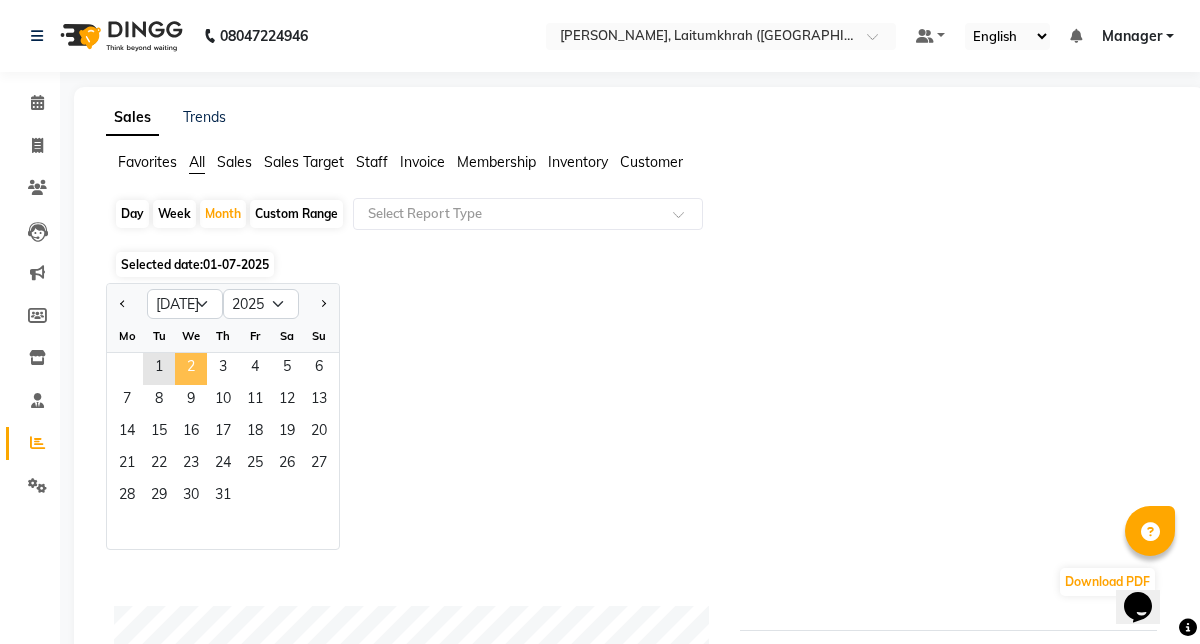 click on "2" 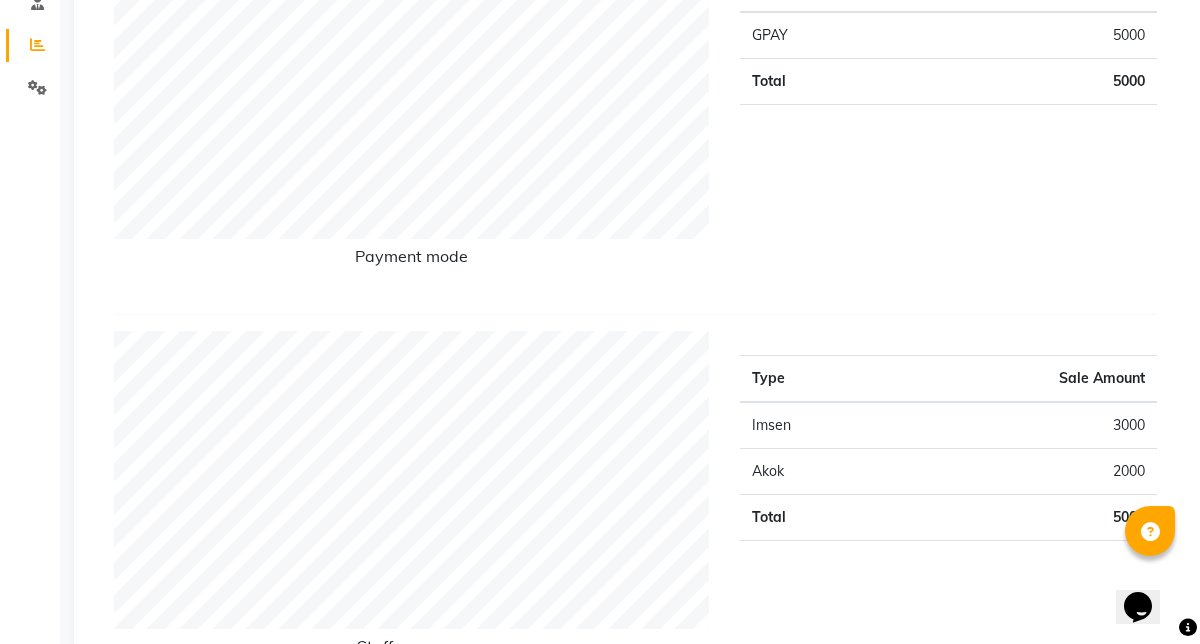scroll, scrollTop: 0, scrollLeft: 0, axis: both 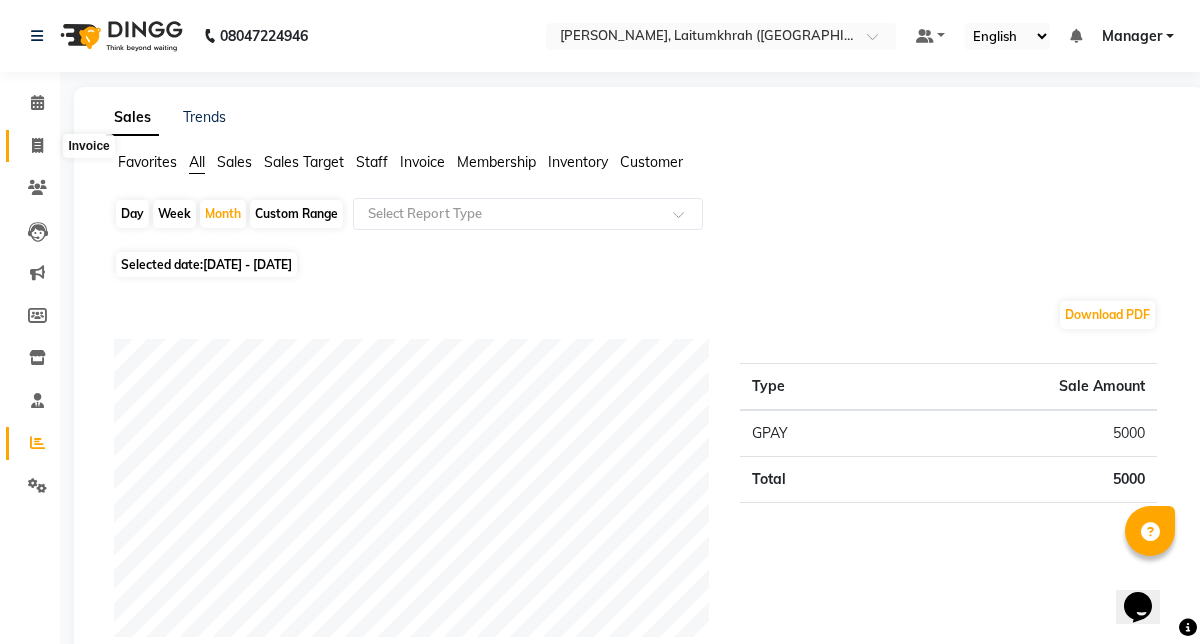 click 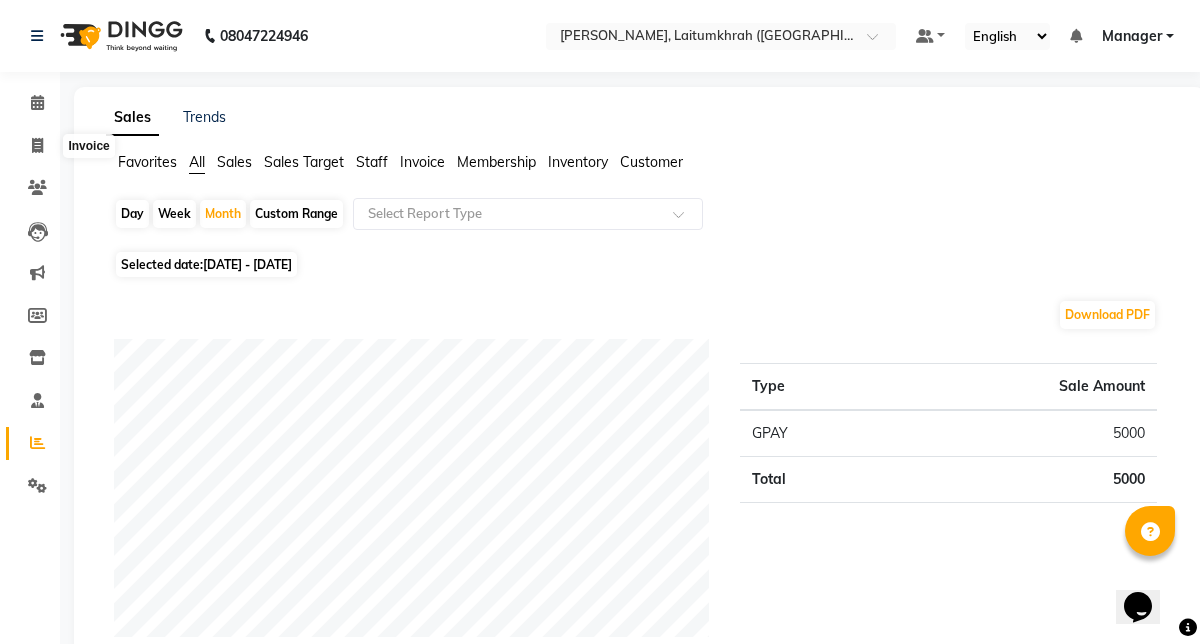 select on "service" 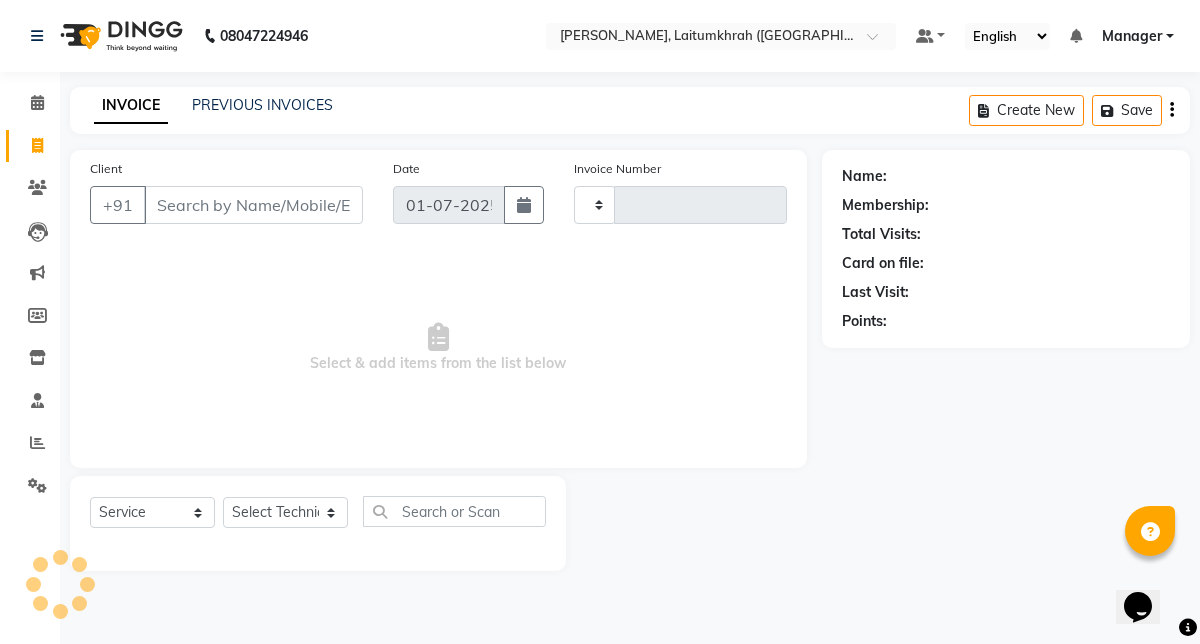 type on "0210" 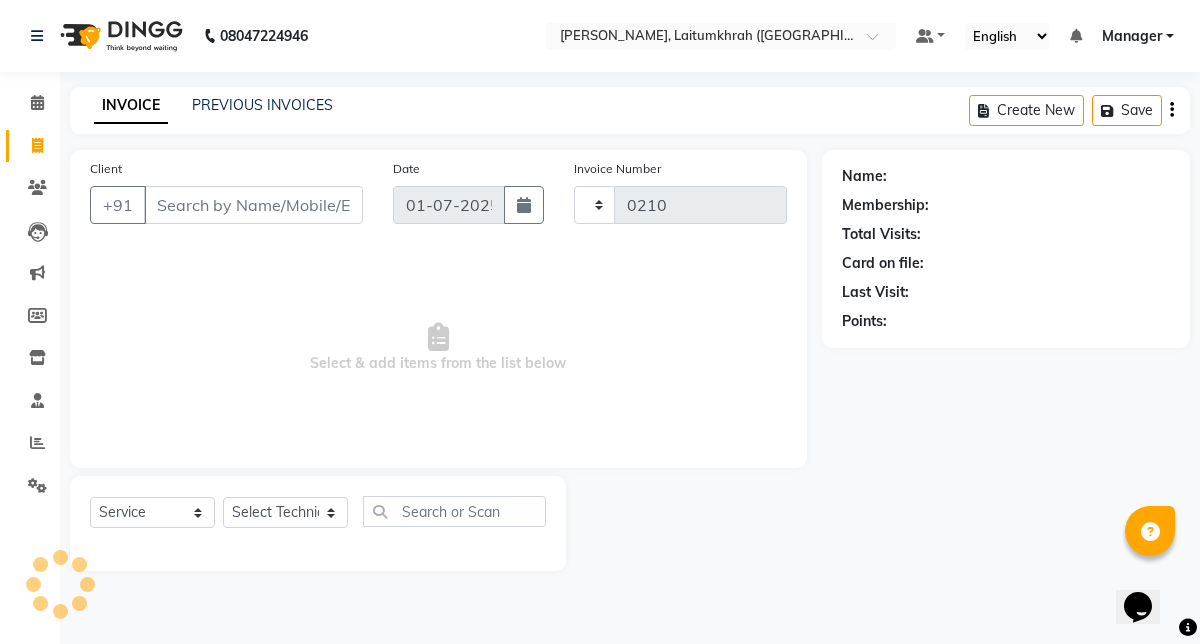 select on "3812" 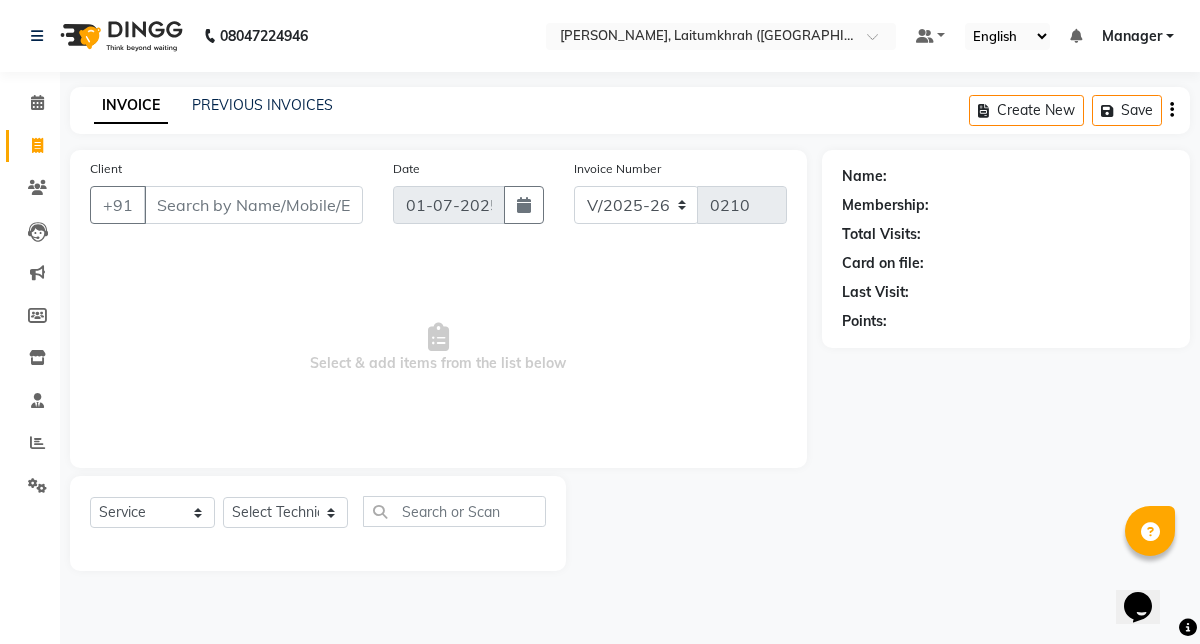 click on "Client +91" 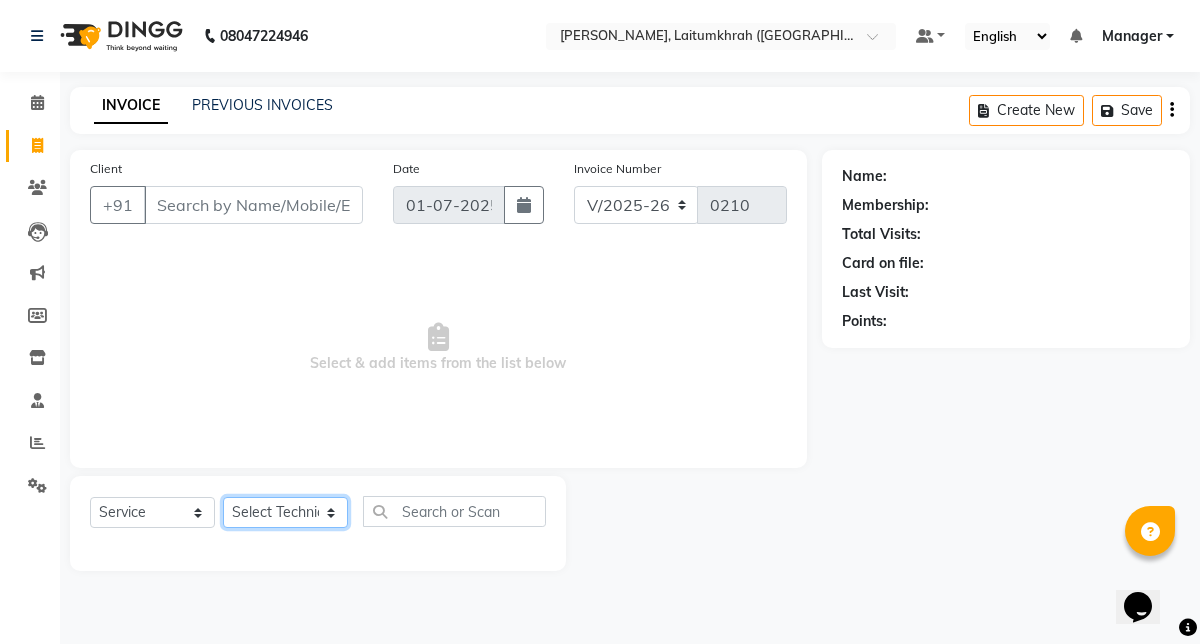 click on "Select Technician [PERSON_NAME] Imsen Manager Thangpi Thoi  Xenia" 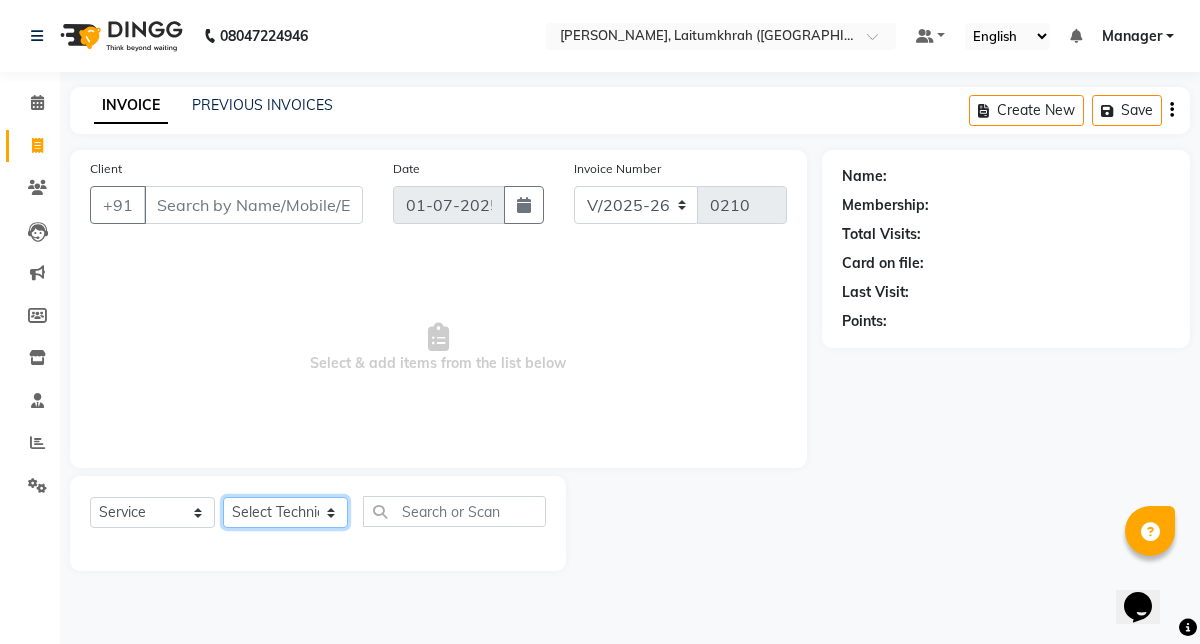 select on "18614" 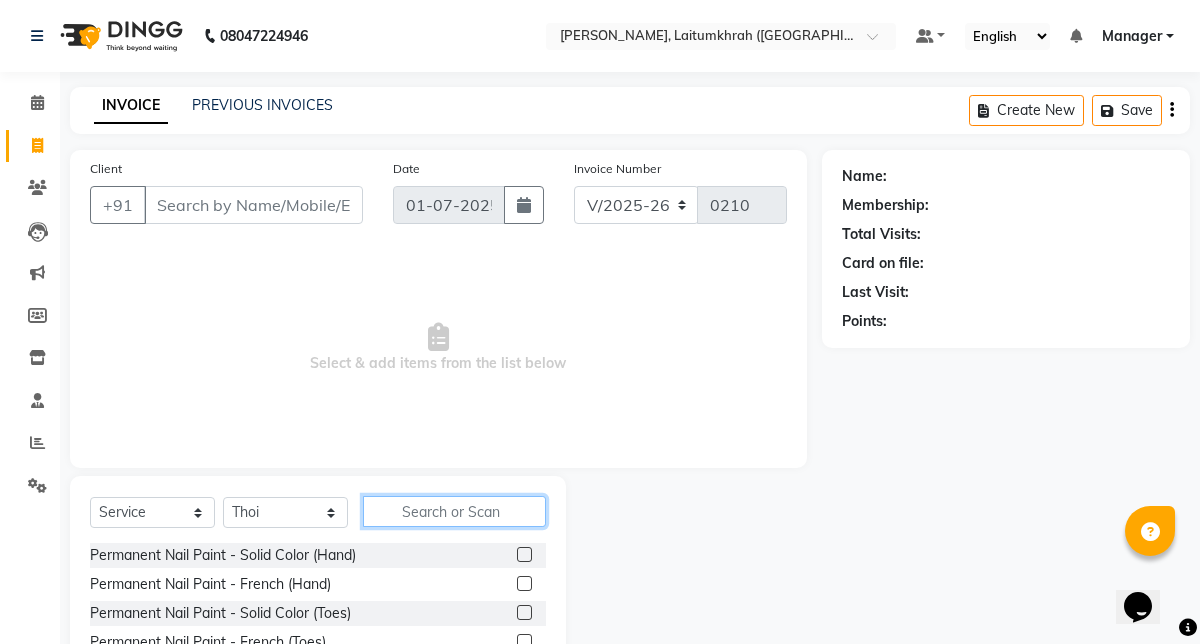click 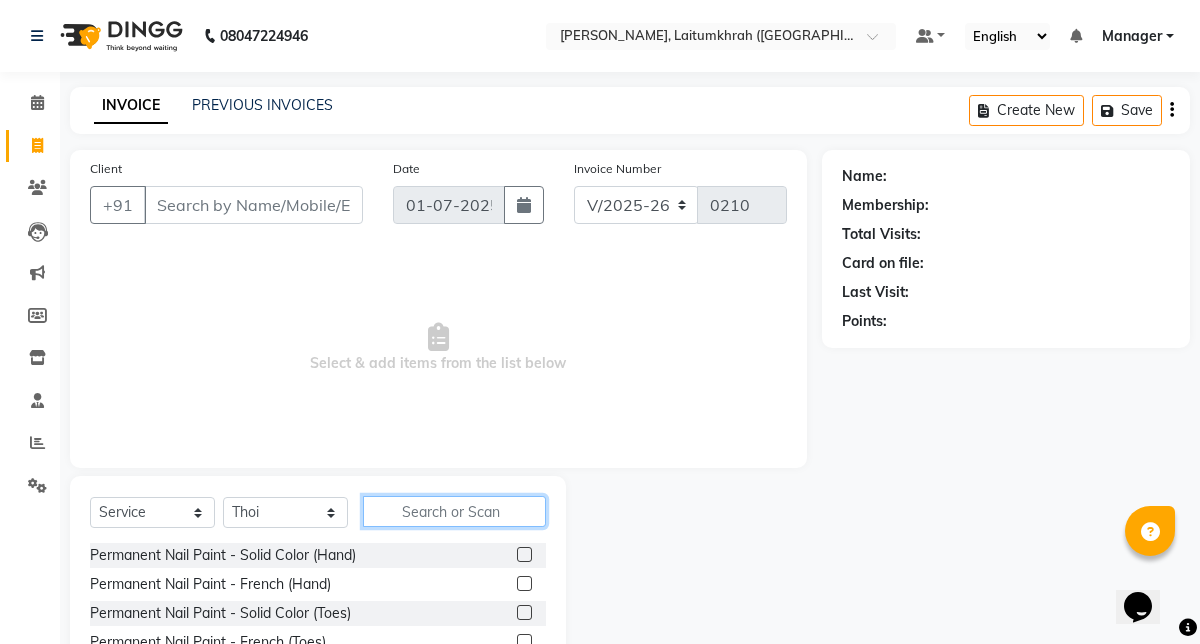 click 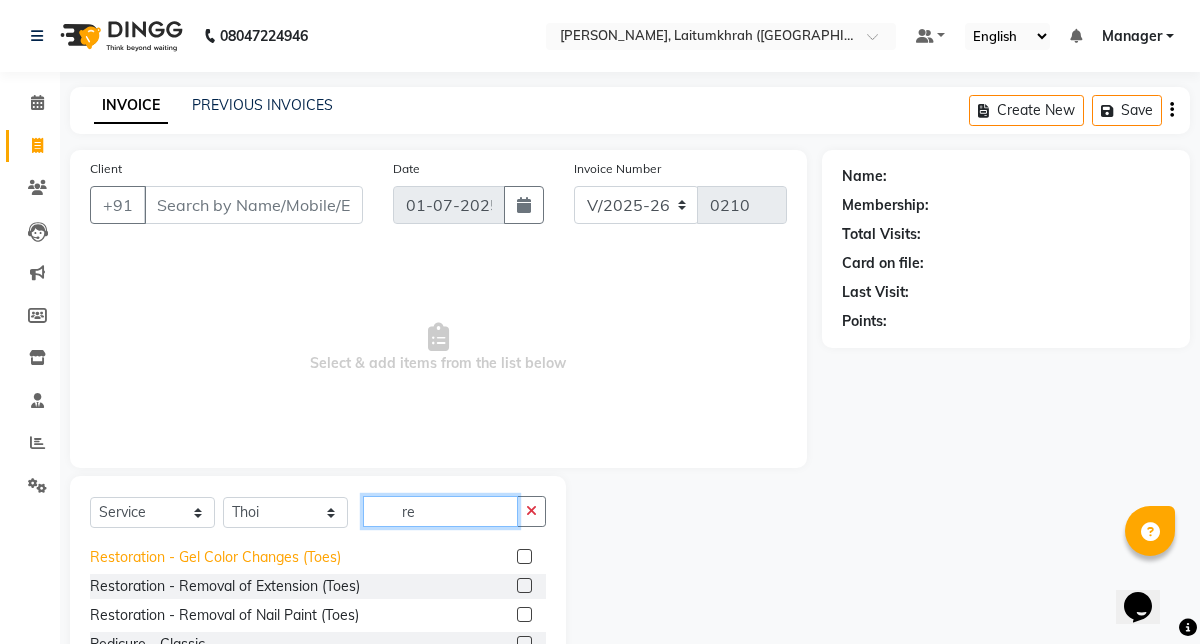 scroll, scrollTop: 327, scrollLeft: 0, axis: vertical 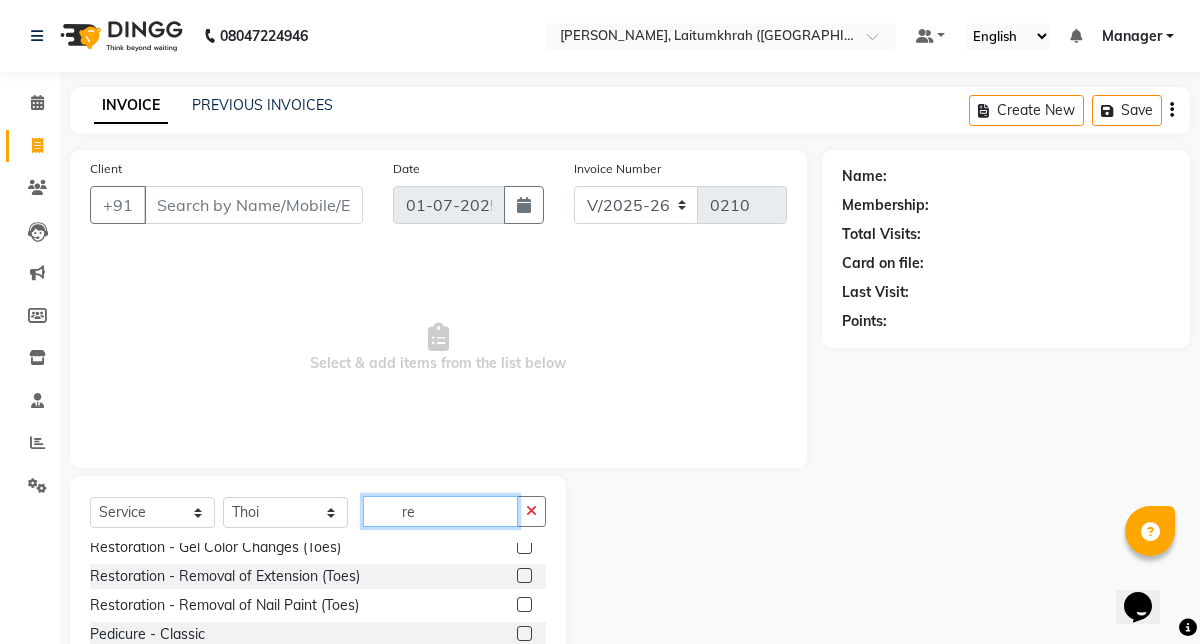 click on "re" 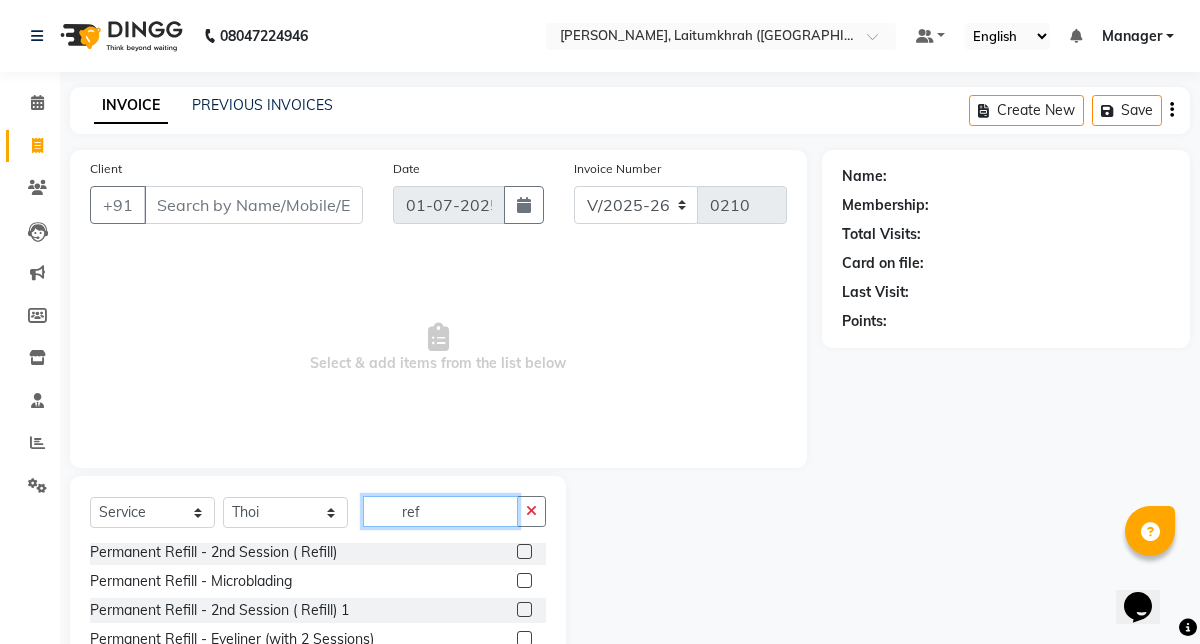 scroll, scrollTop: 293, scrollLeft: 0, axis: vertical 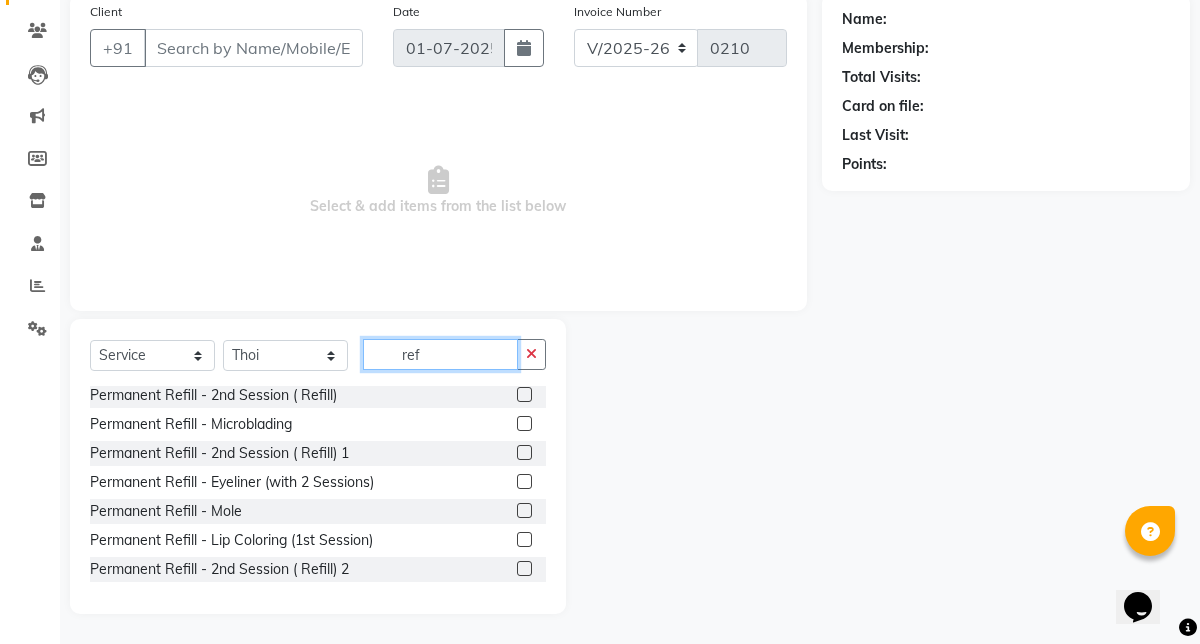 click on "ref" 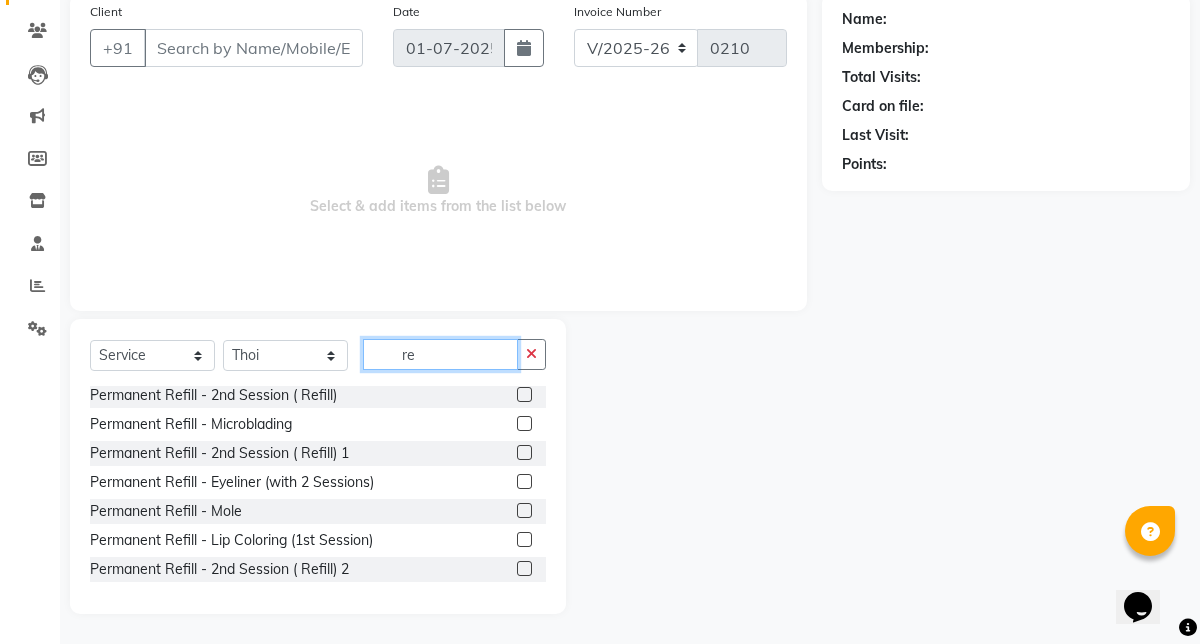 type on "r" 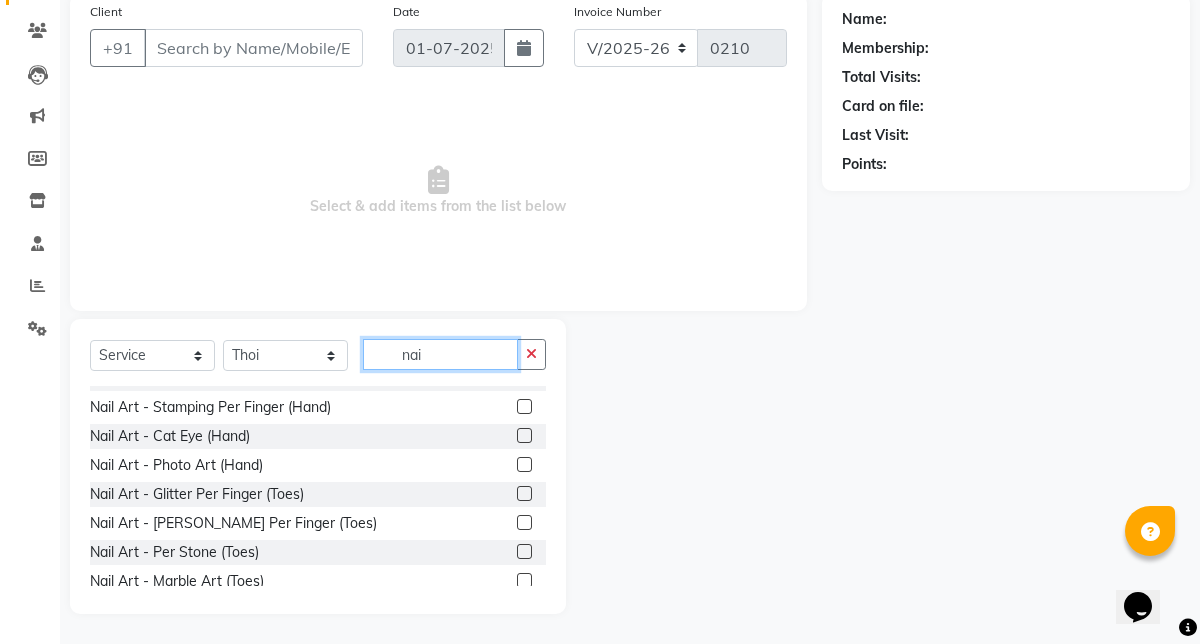 scroll, scrollTop: 715, scrollLeft: 0, axis: vertical 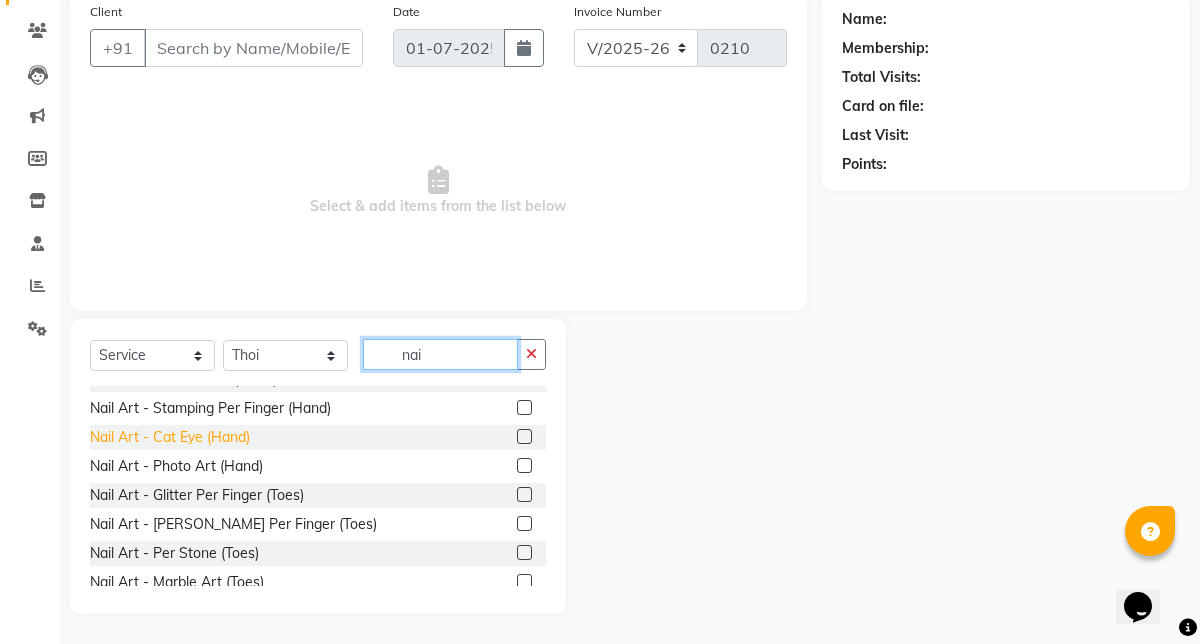 type on "nai" 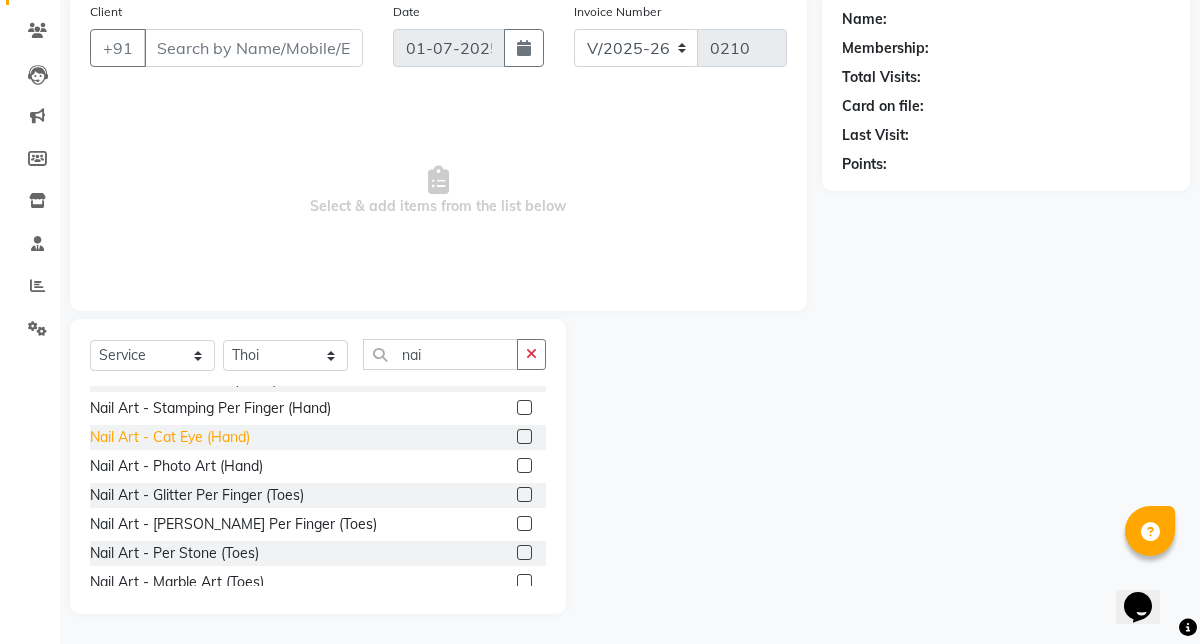 click on "Nail Art - Cat Eye (Hand)" 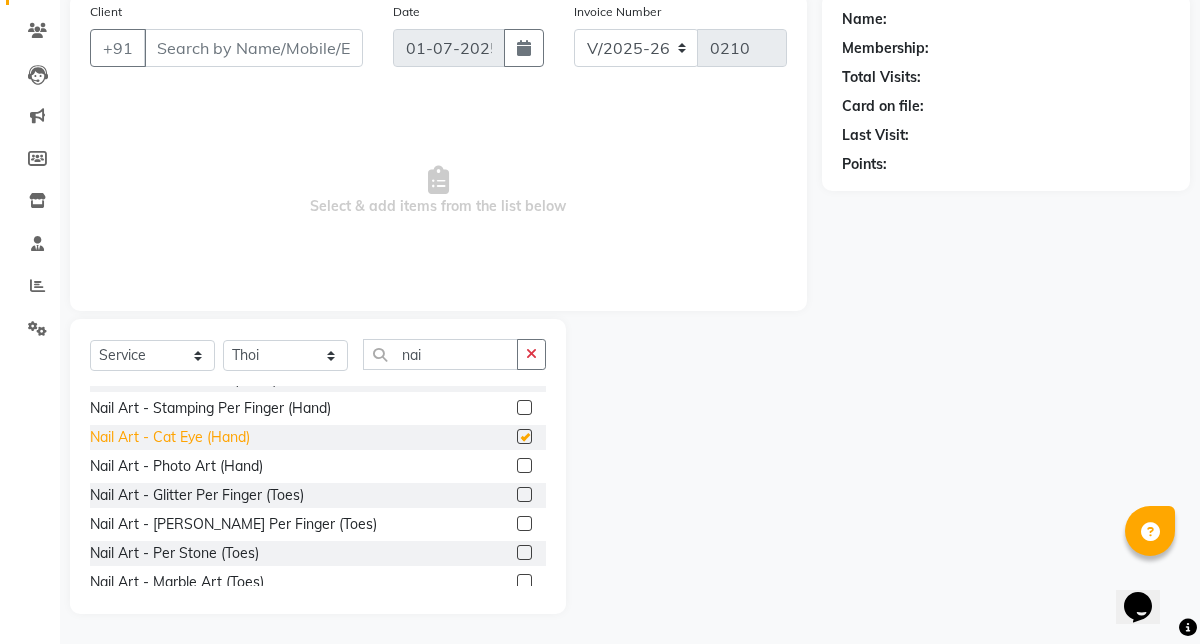 checkbox on "false" 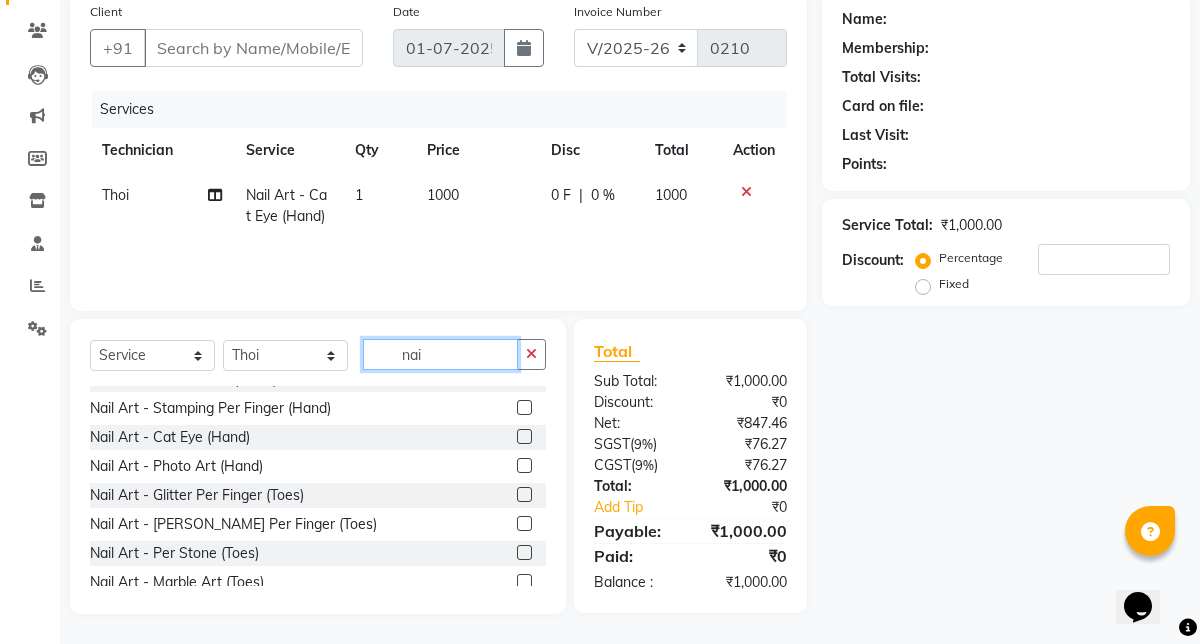 click on "nai" 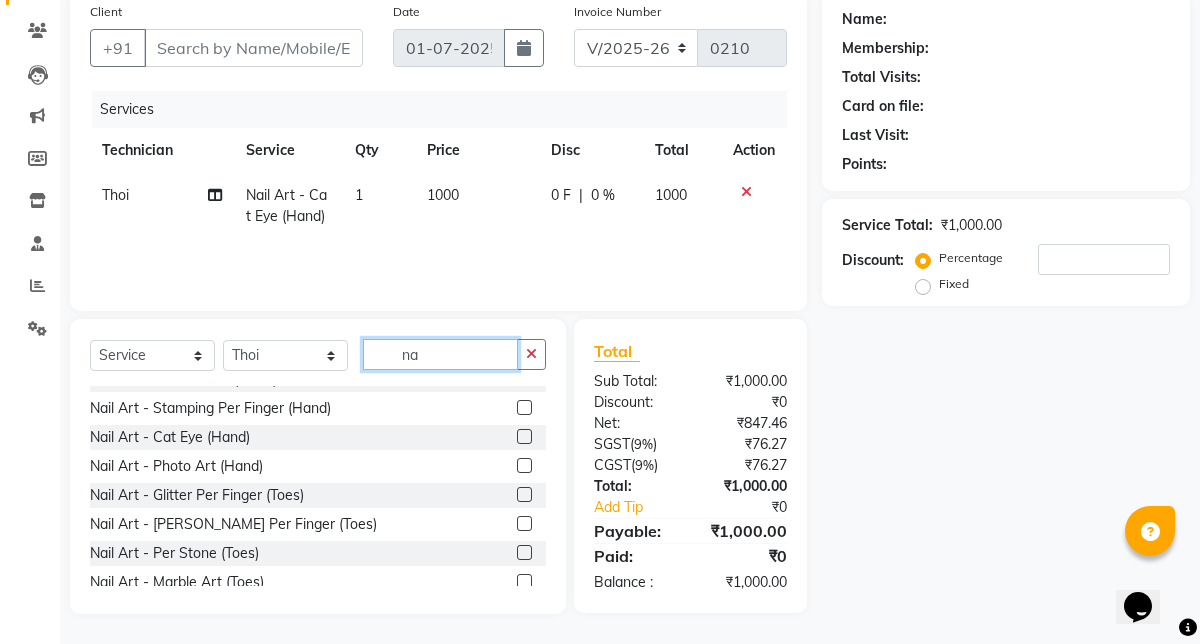 type on "n" 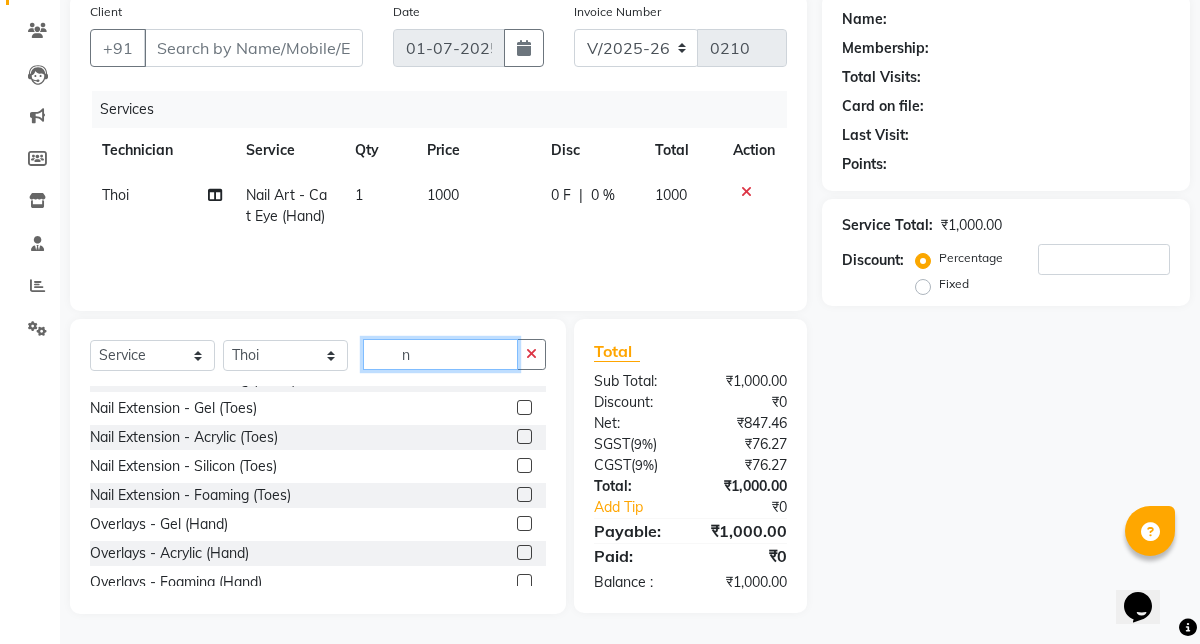scroll, scrollTop: 1250, scrollLeft: 0, axis: vertical 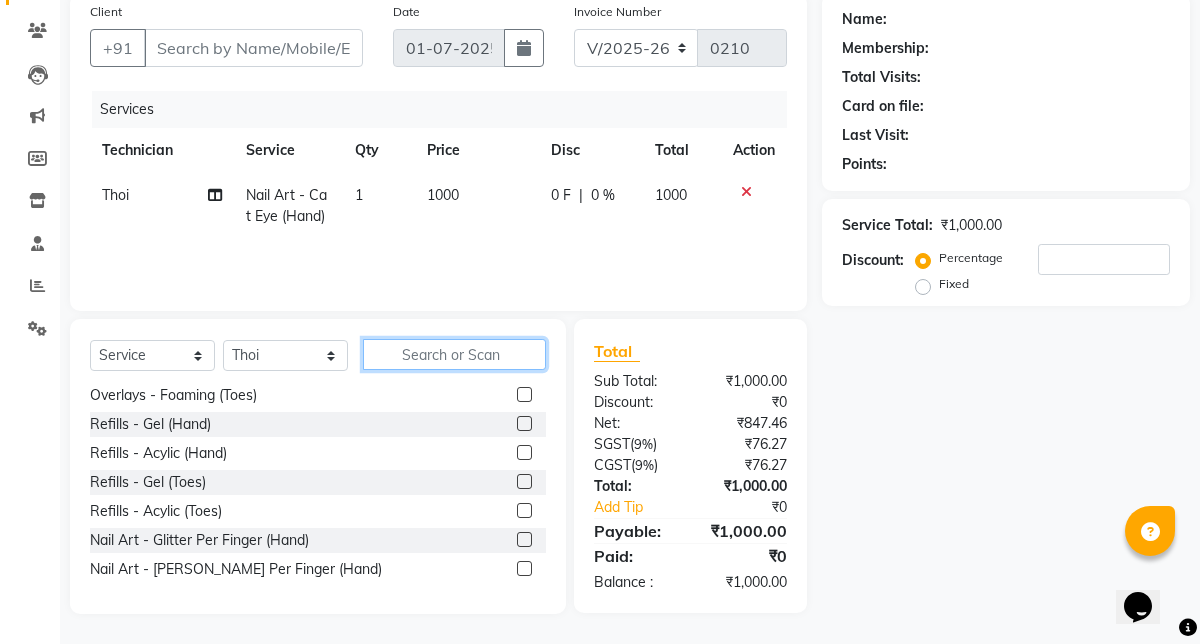 type 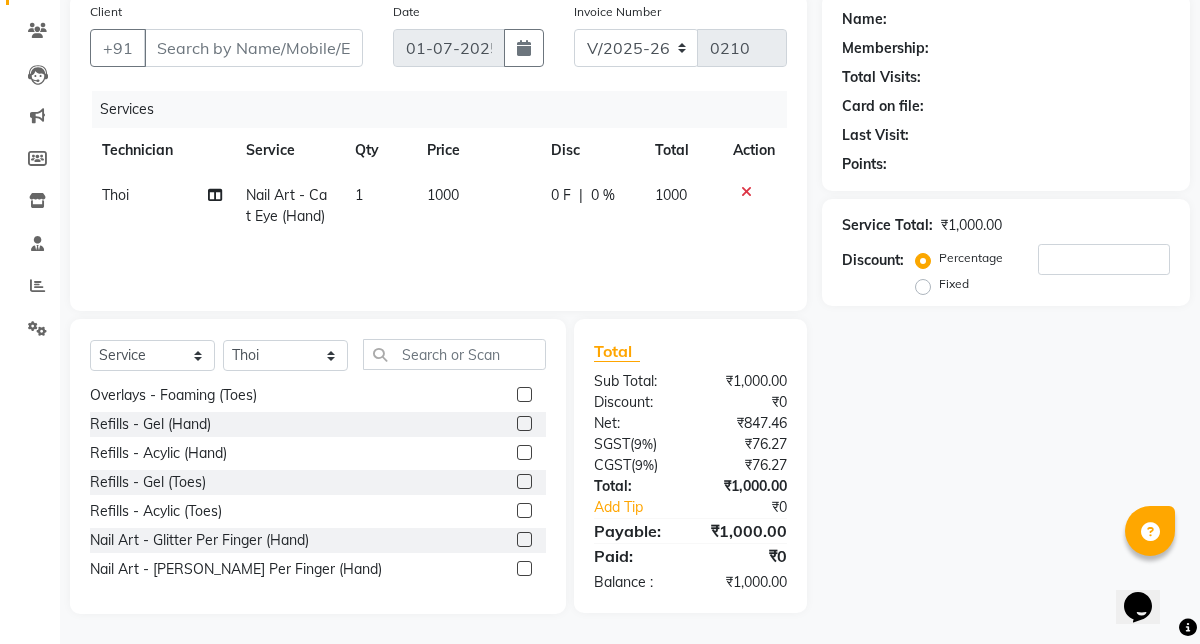 click on "1000" 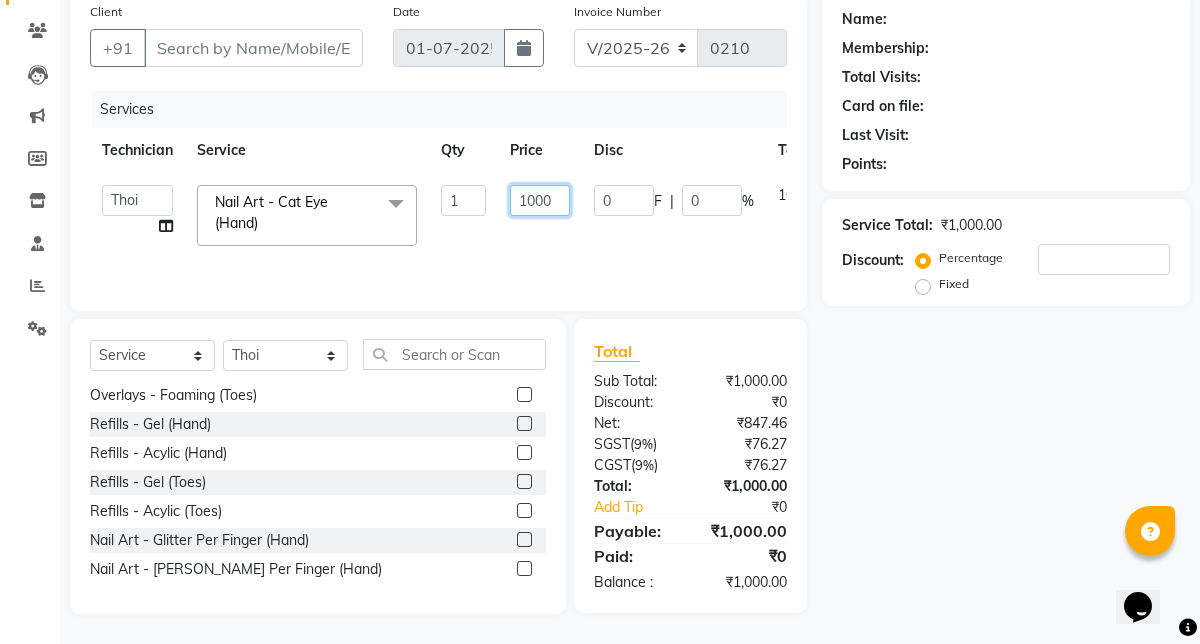 click on "1000" 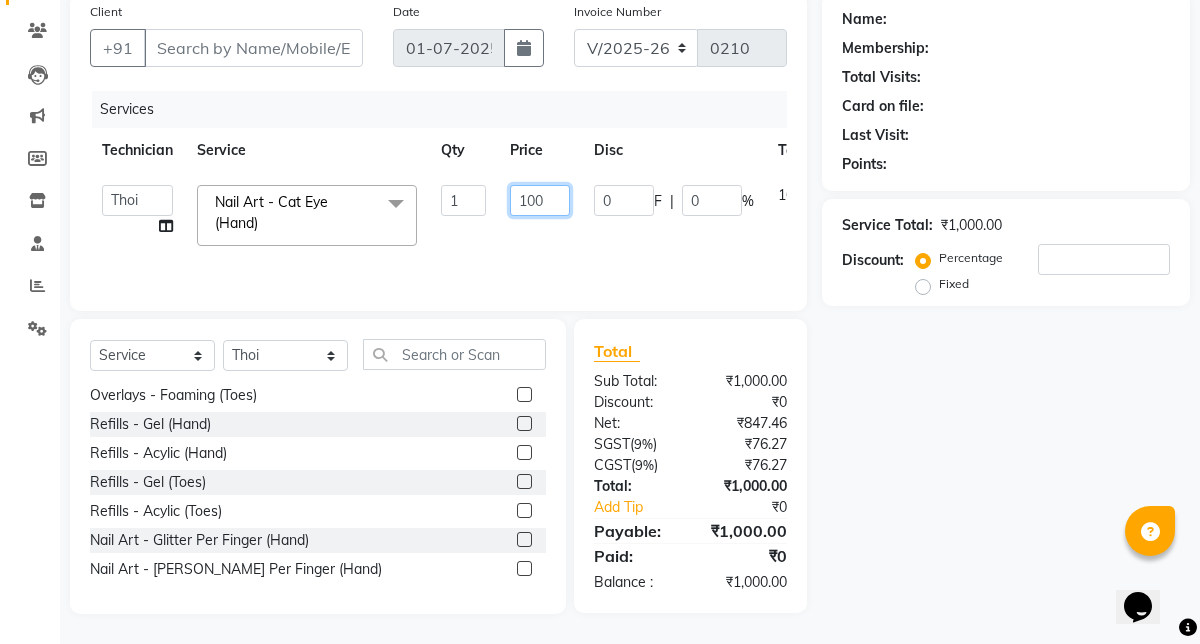 type on "1300" 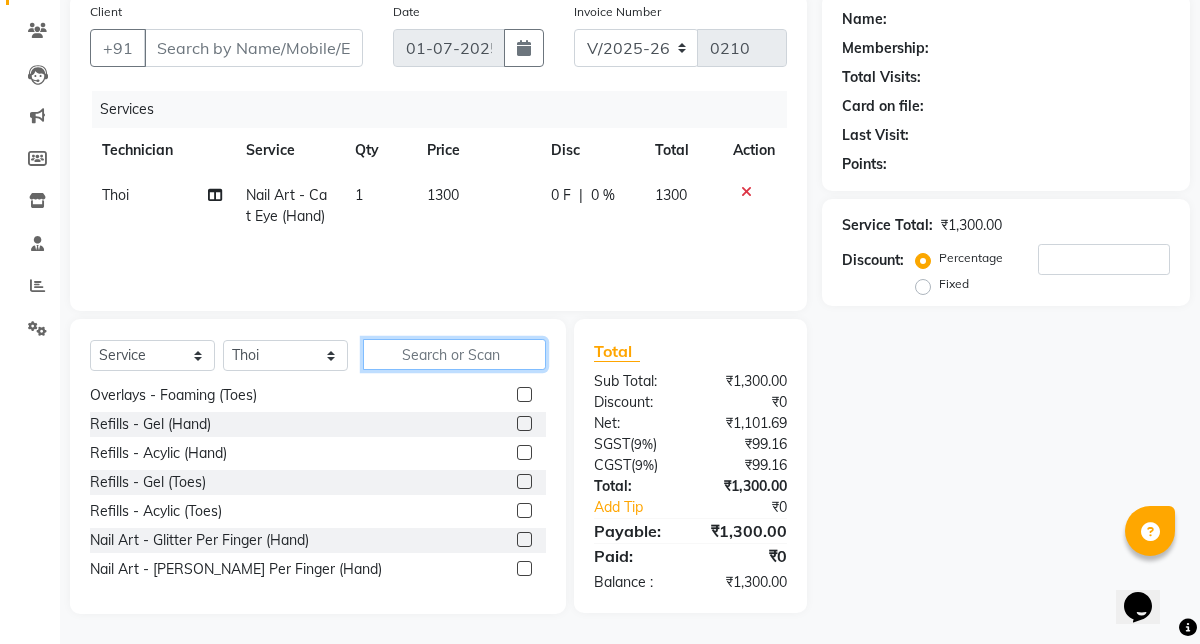 click 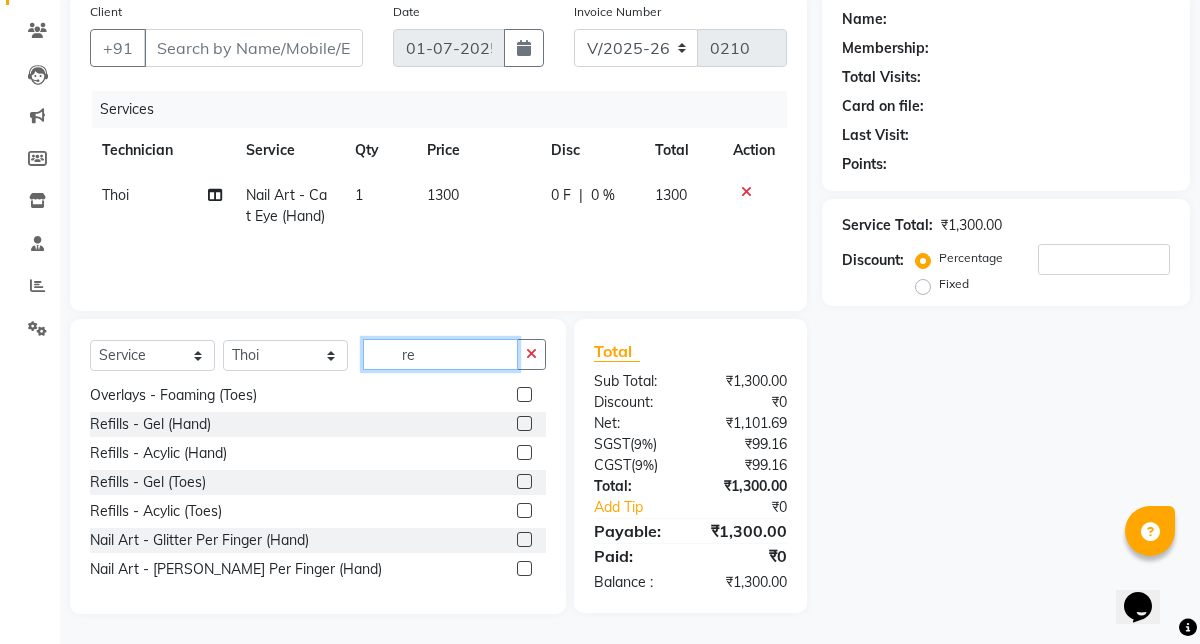 scroll, scrollTop: 728, scrollLeft: 0, axis: vertical 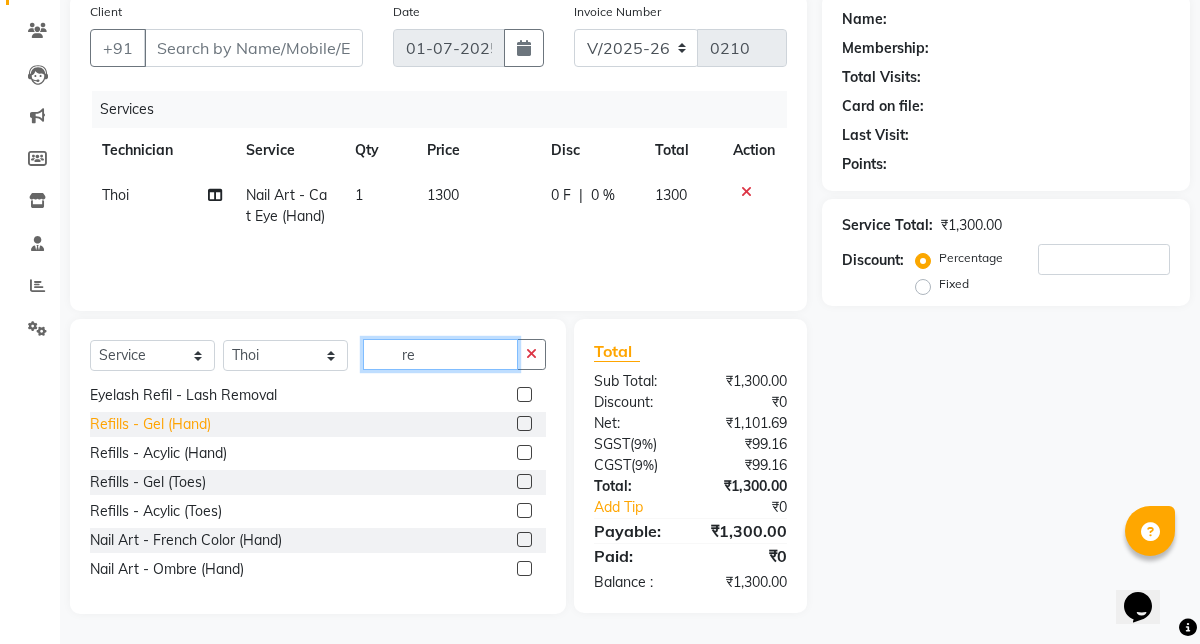 type on "re" 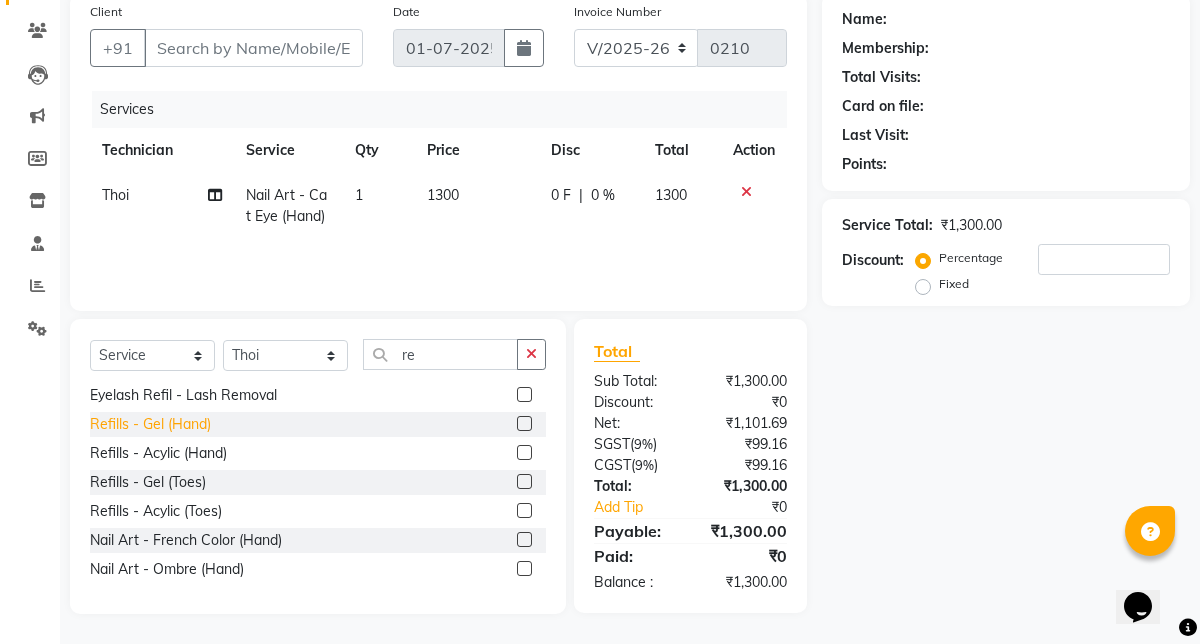 click on "Refills - Gel (Hand)" 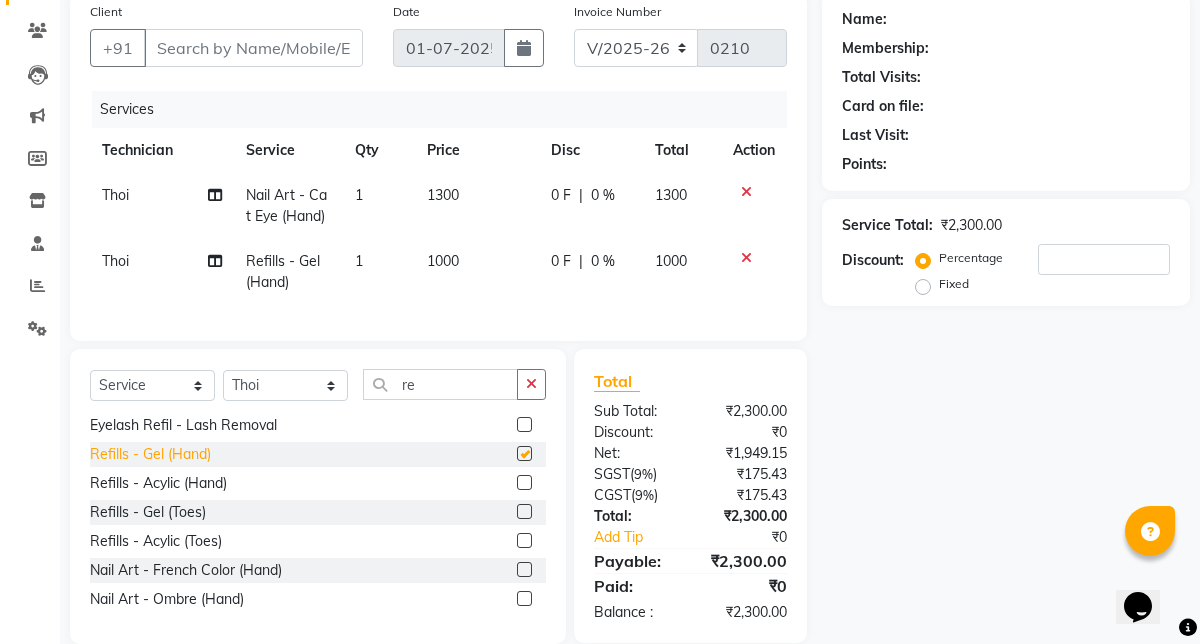 checkbox on "false" 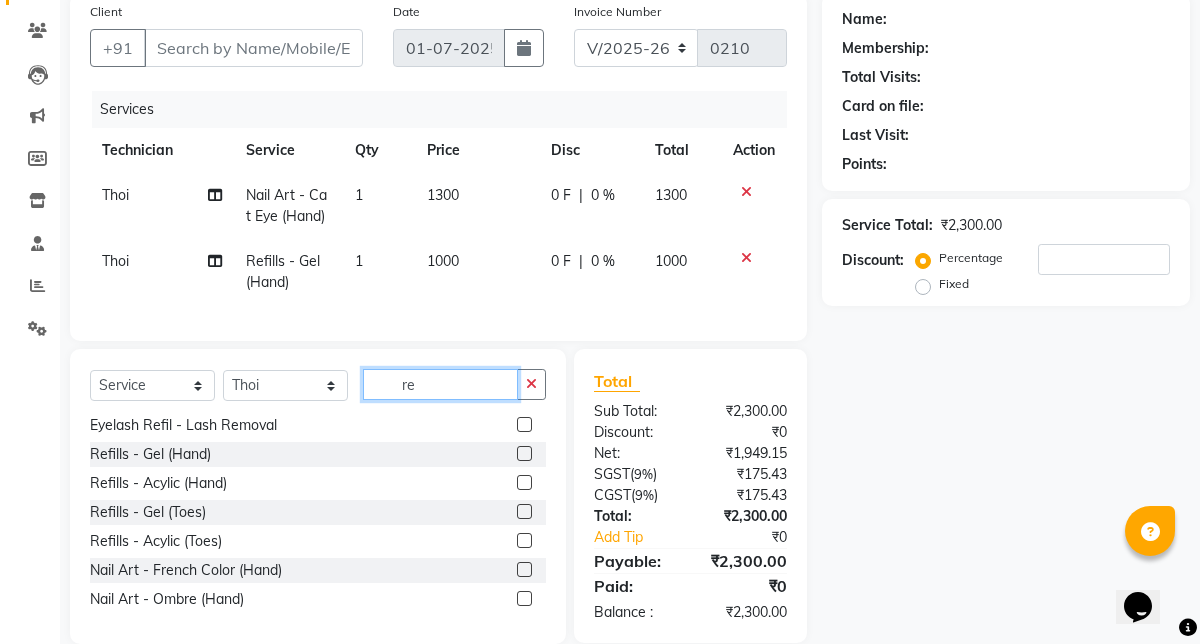 click on "re" 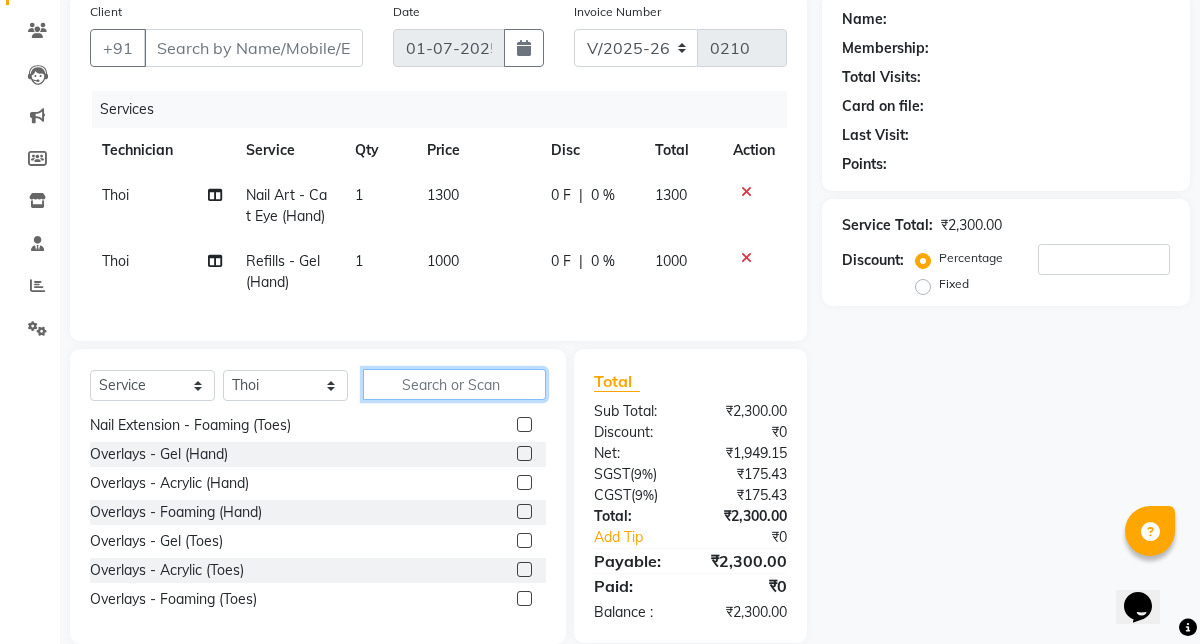 scroll, scrollTop: 1250, scrollLeft: 0, axis: vertical 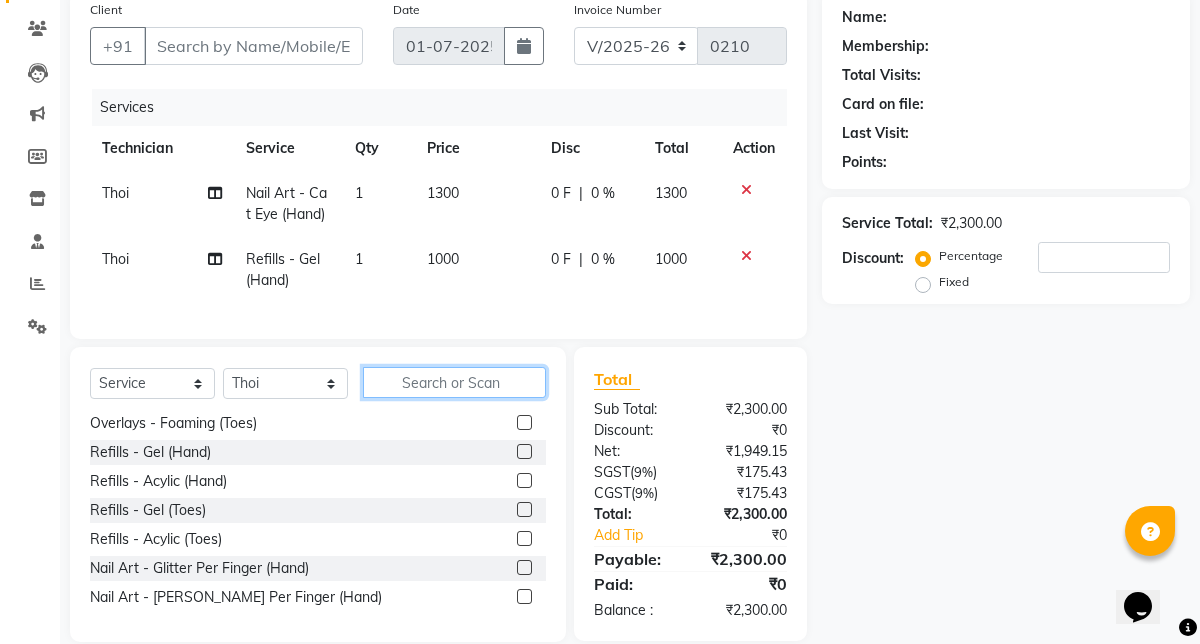 type 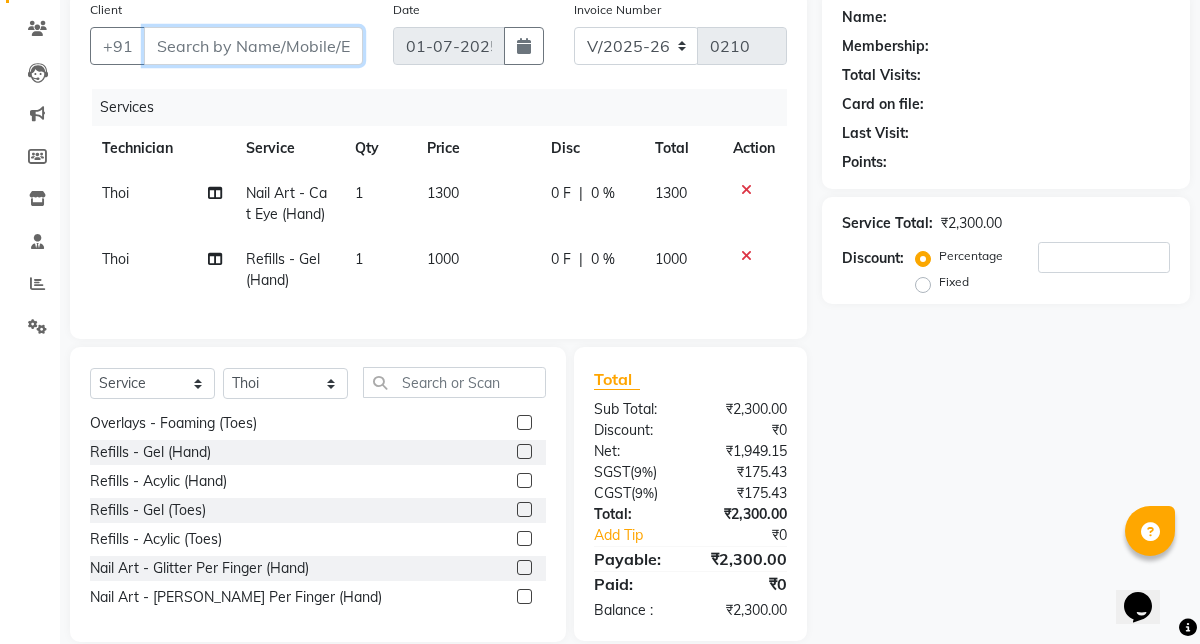 click on "Client" at bounding box center (253, 46) 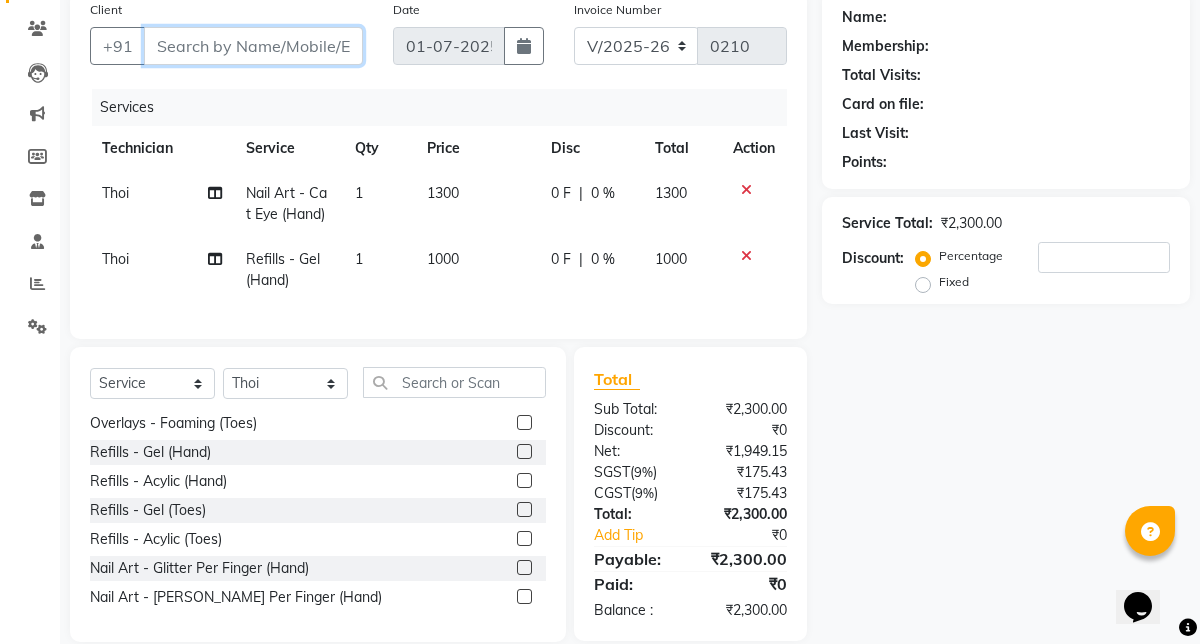 type on "d" 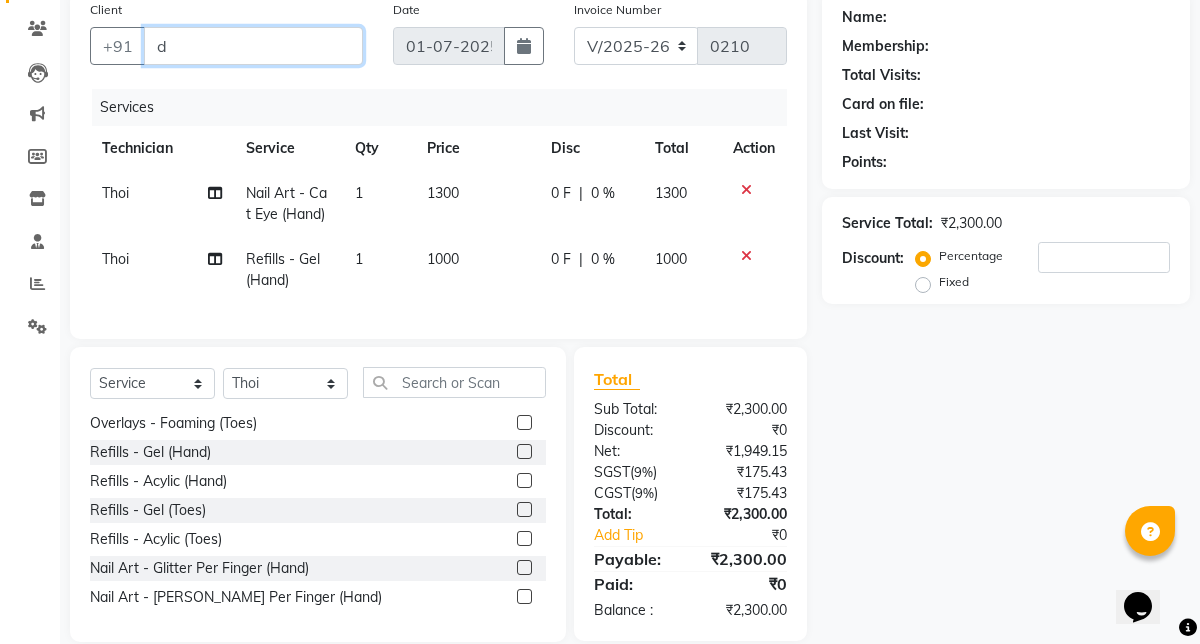 type on "0" 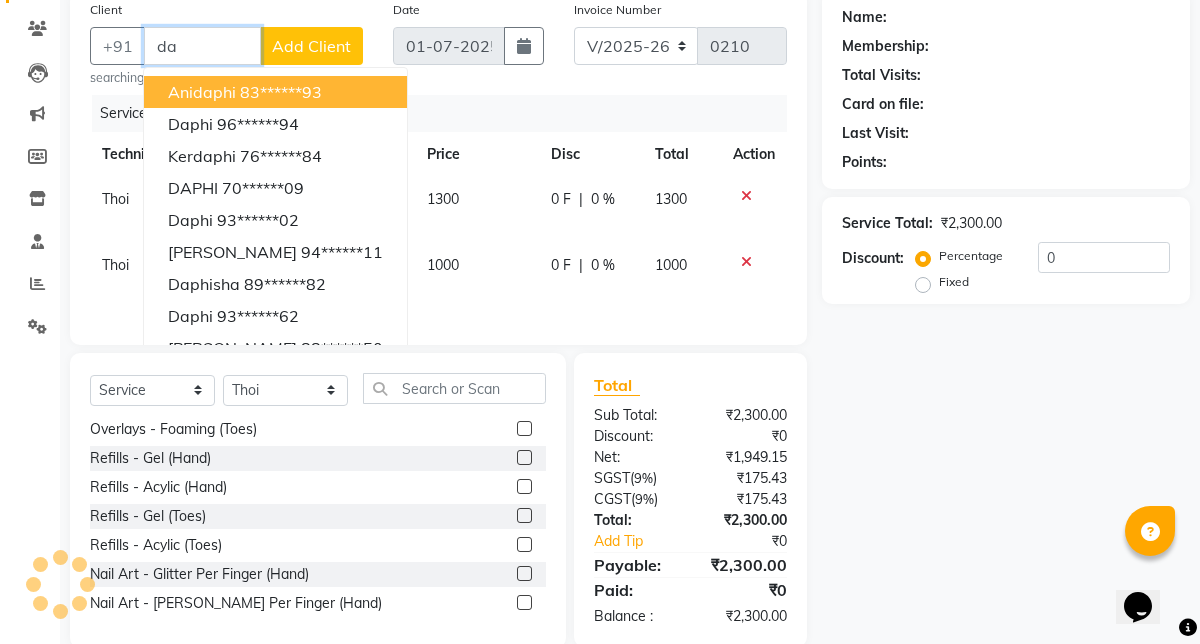 type on "d" 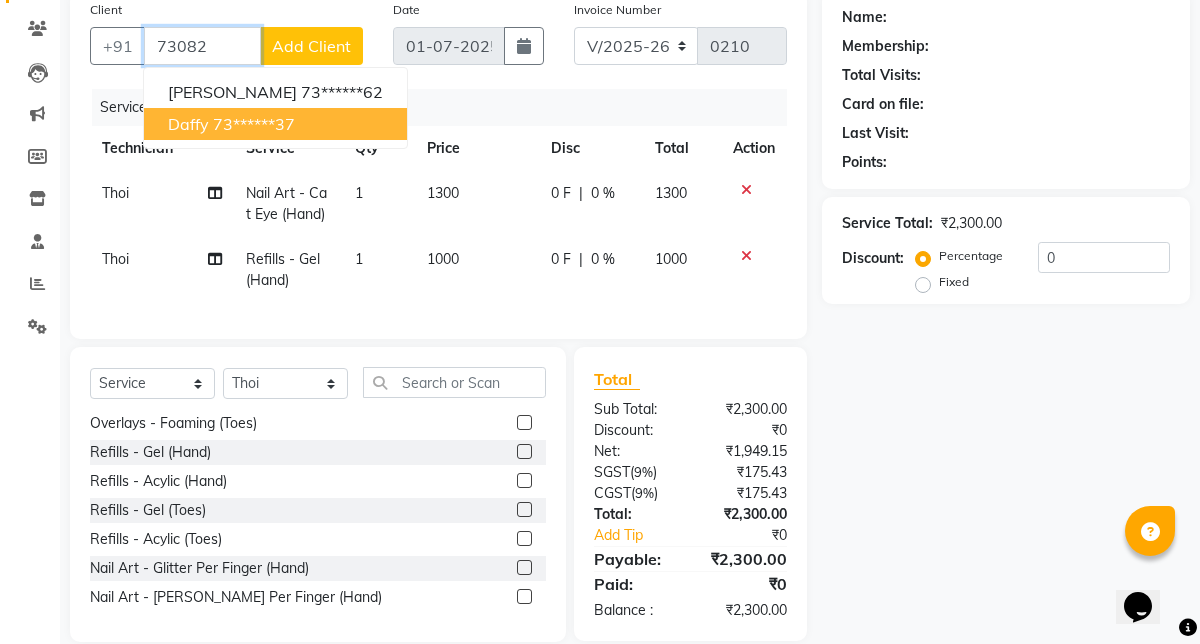 click on "Daffy  73******37" at bounding box center (275, 124) 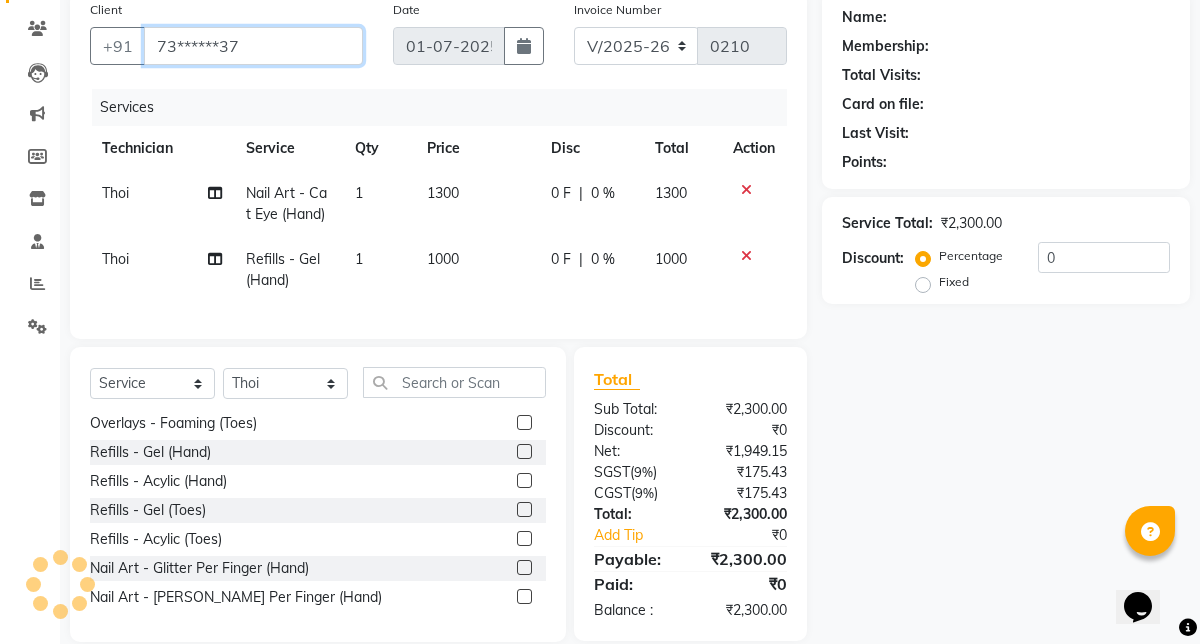 type on "73******37" 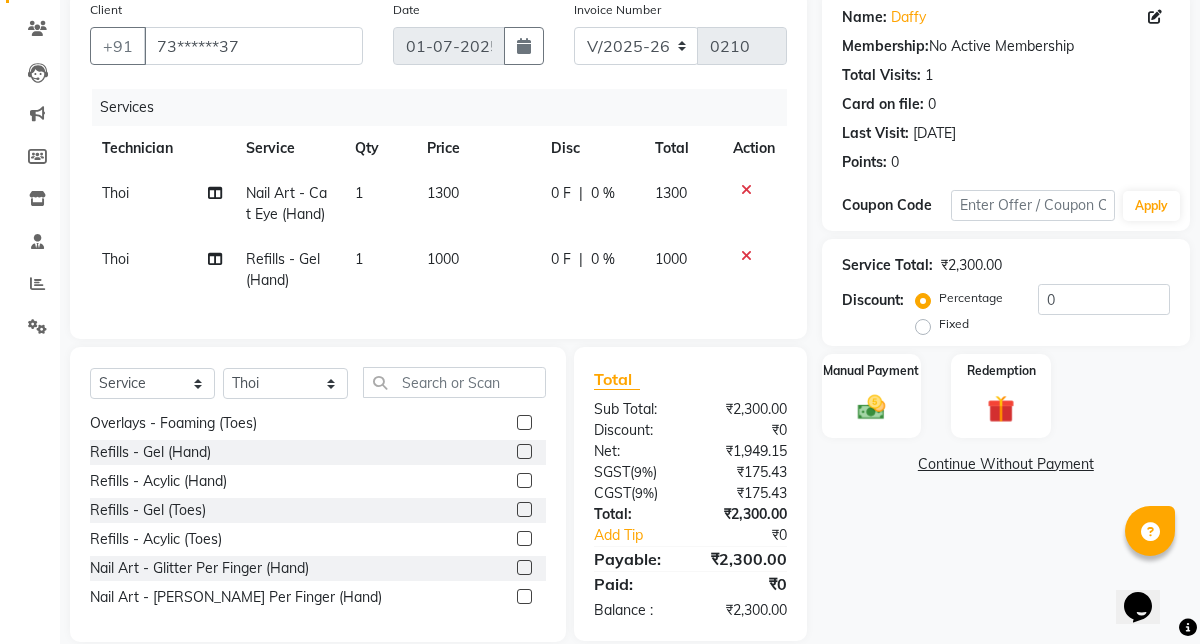 click 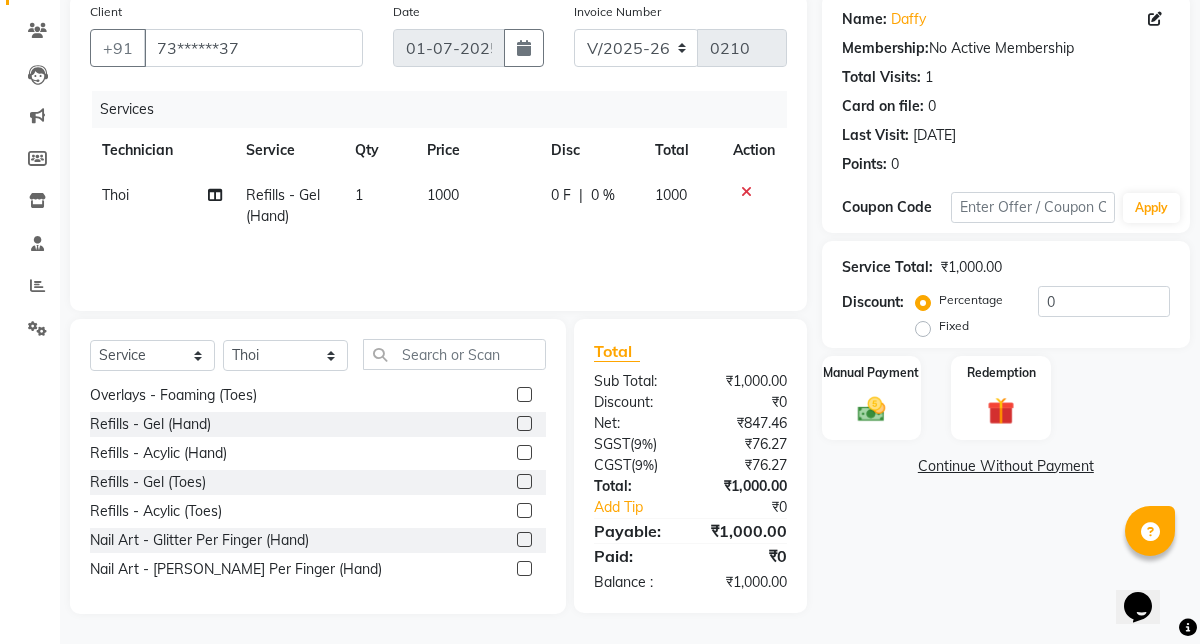 scroll, scrollTop: 157, scrollLeft: 0, axis: vertical 